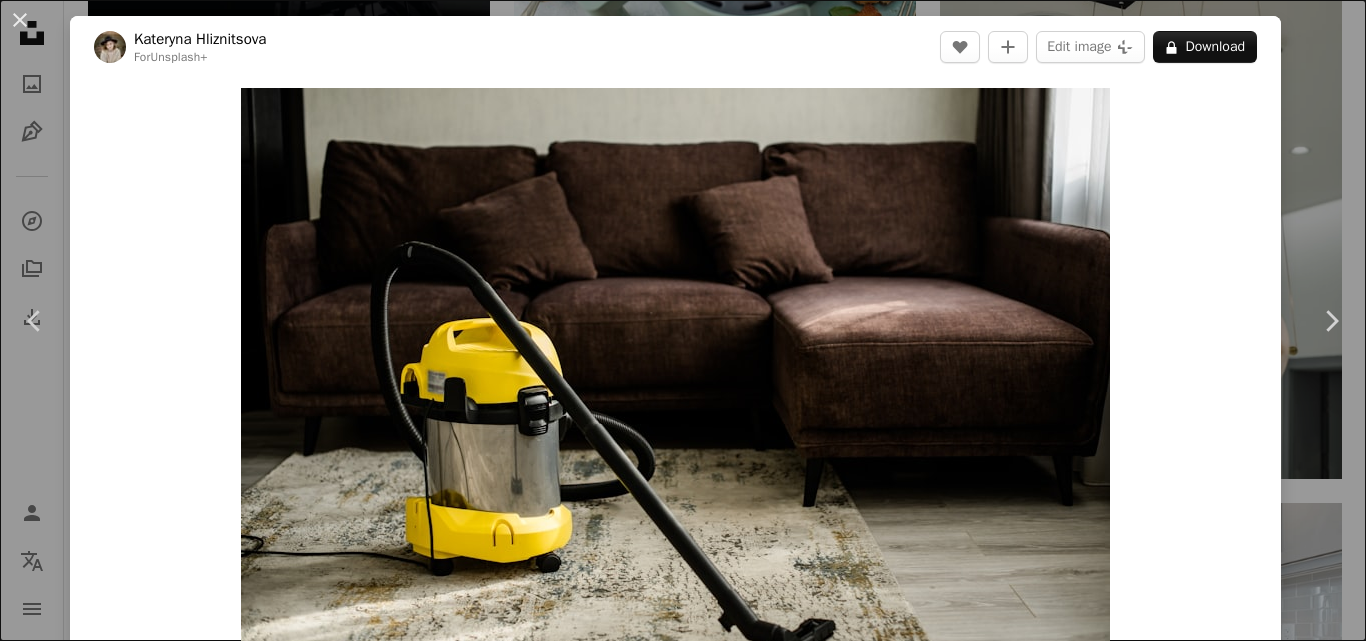 scroll, scrollTop: 4597, scrollLeft: 0, axis: vertical 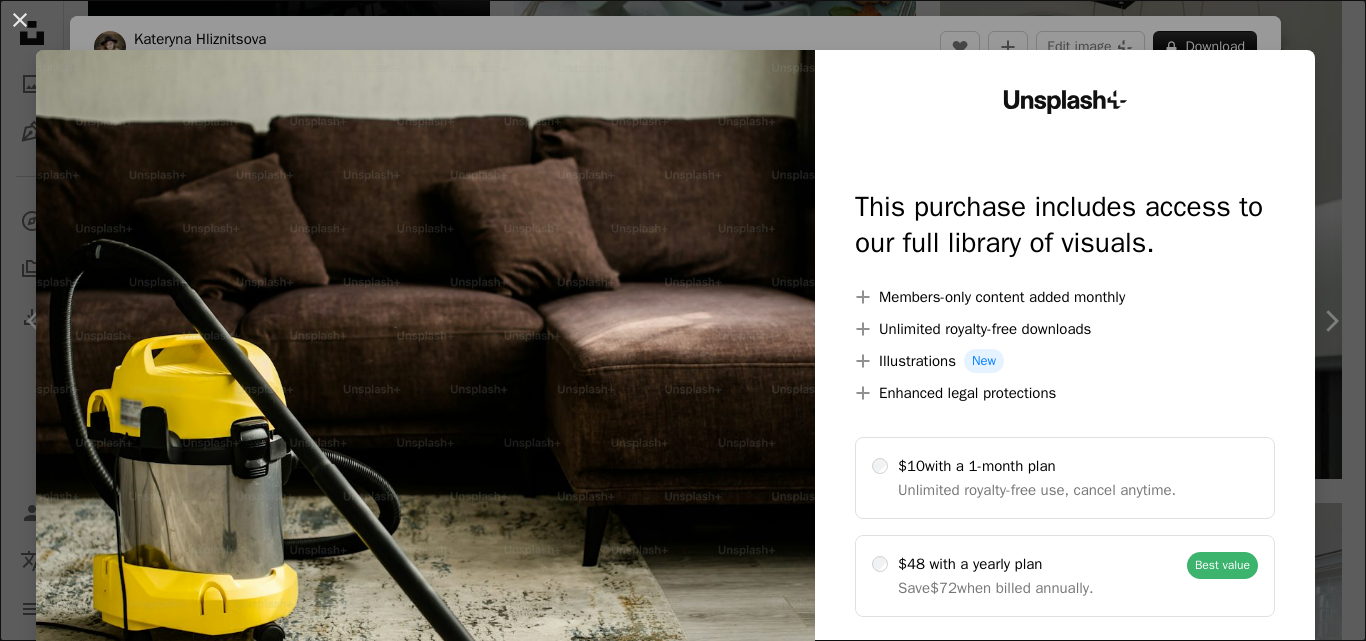 click at bounding box center (425, 407) 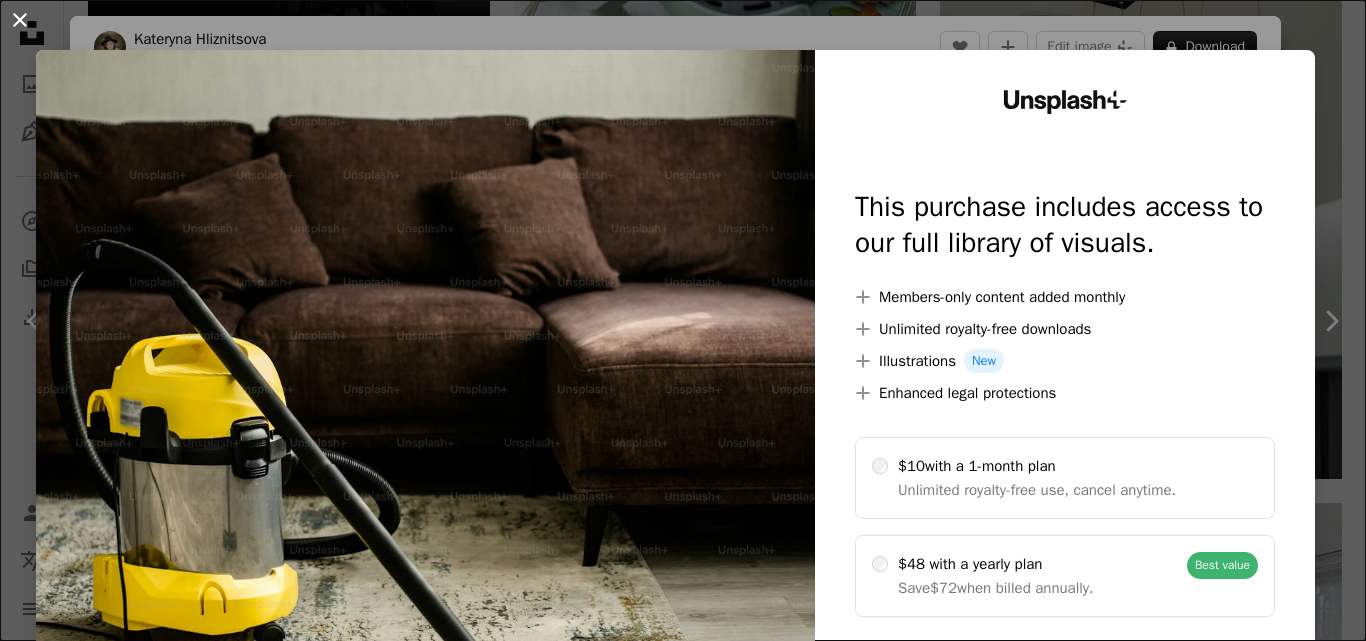 click on "An X shape" at bounding box center [20, 20] 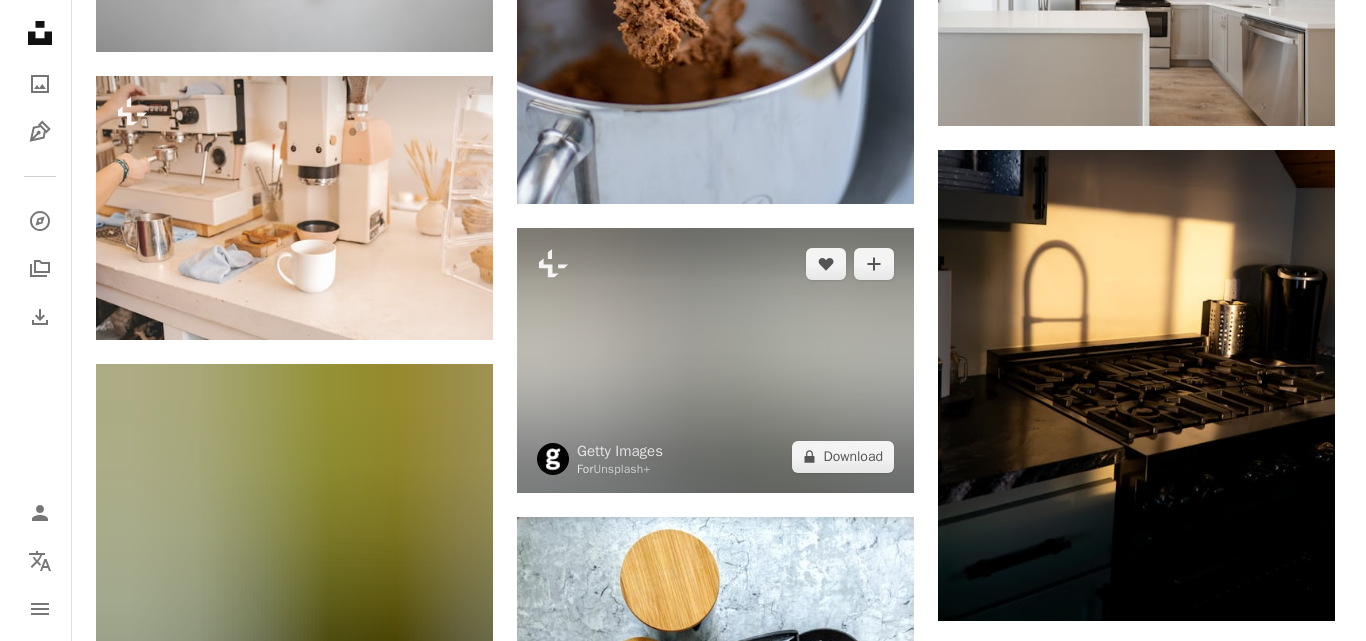 scroll, scrollTop: 10925, scrollLeft: 0, axis: vertical 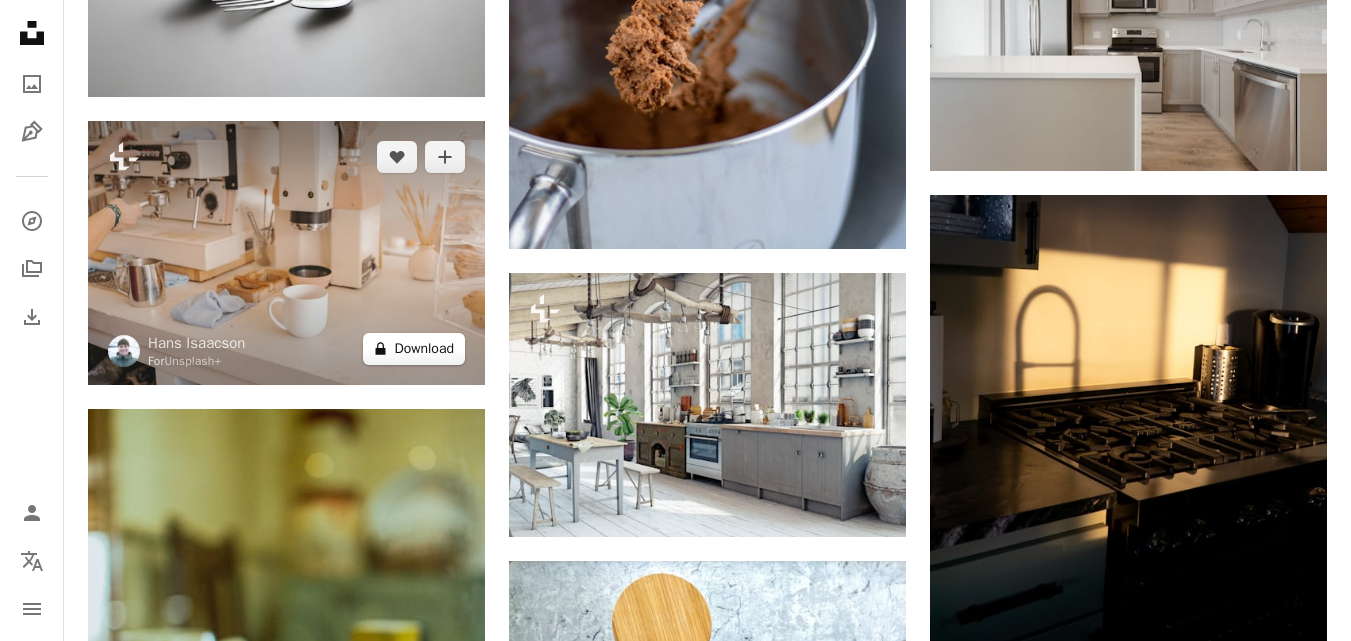 click on "A lock   Download" at bounding box center (414, 349) 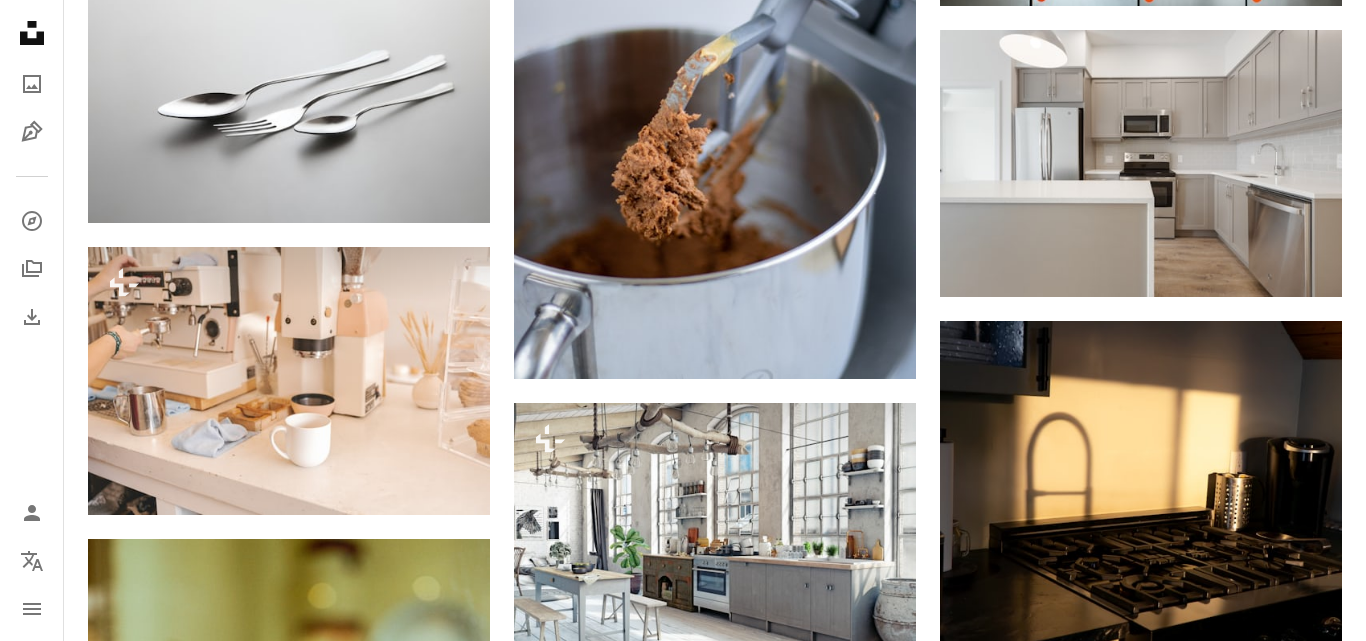 click on "An X shape" at bounding box center [20, 20] 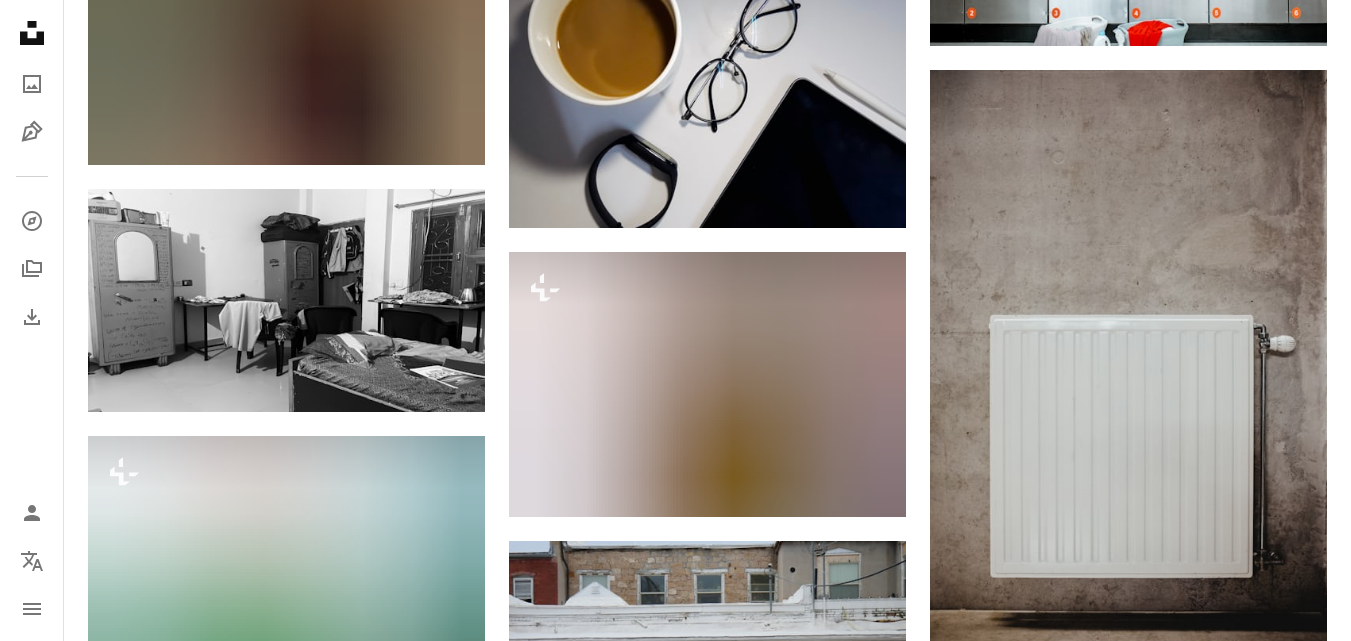 scroll, scrollTop: 27290, scrollLeft: 0, axis: vertical 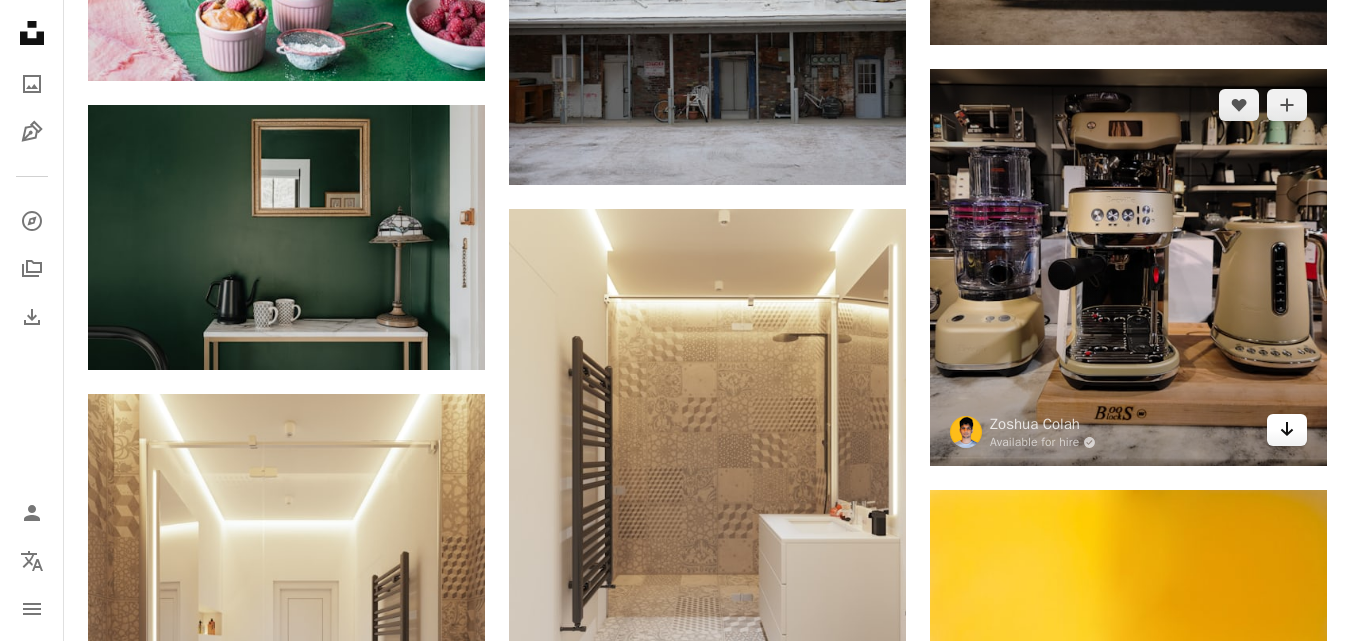 click 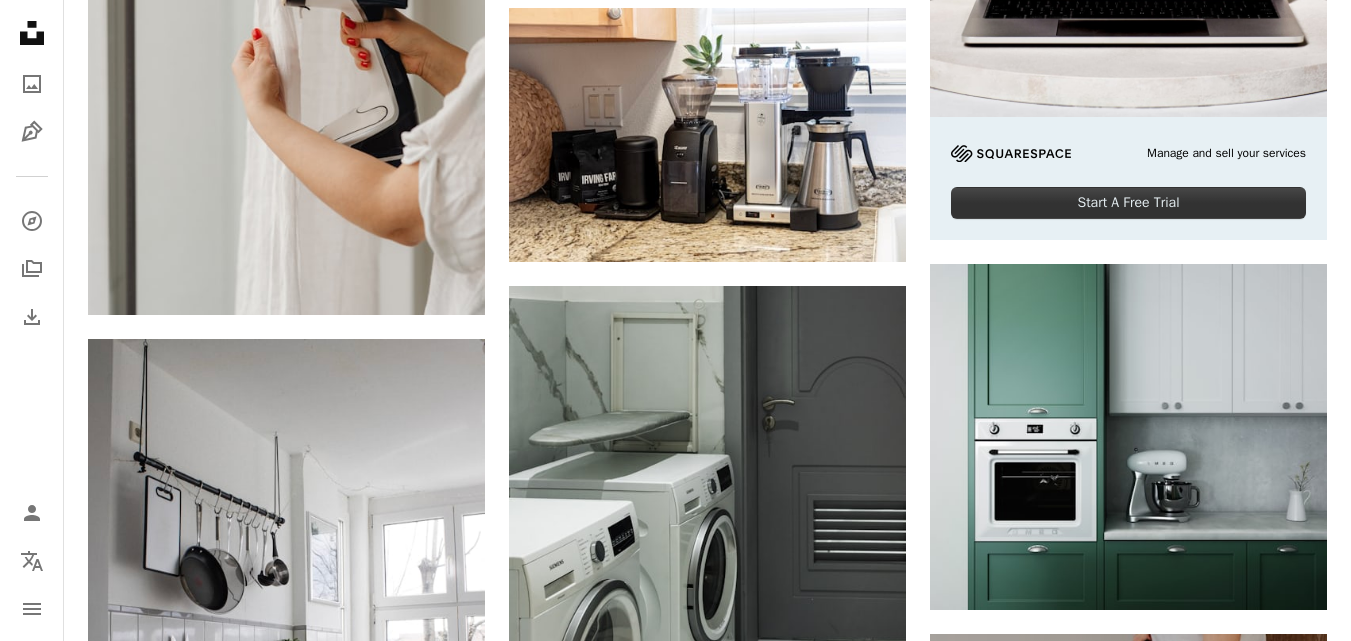 scroll, scrollTop: 0, scrollLeft: 0, axis: both 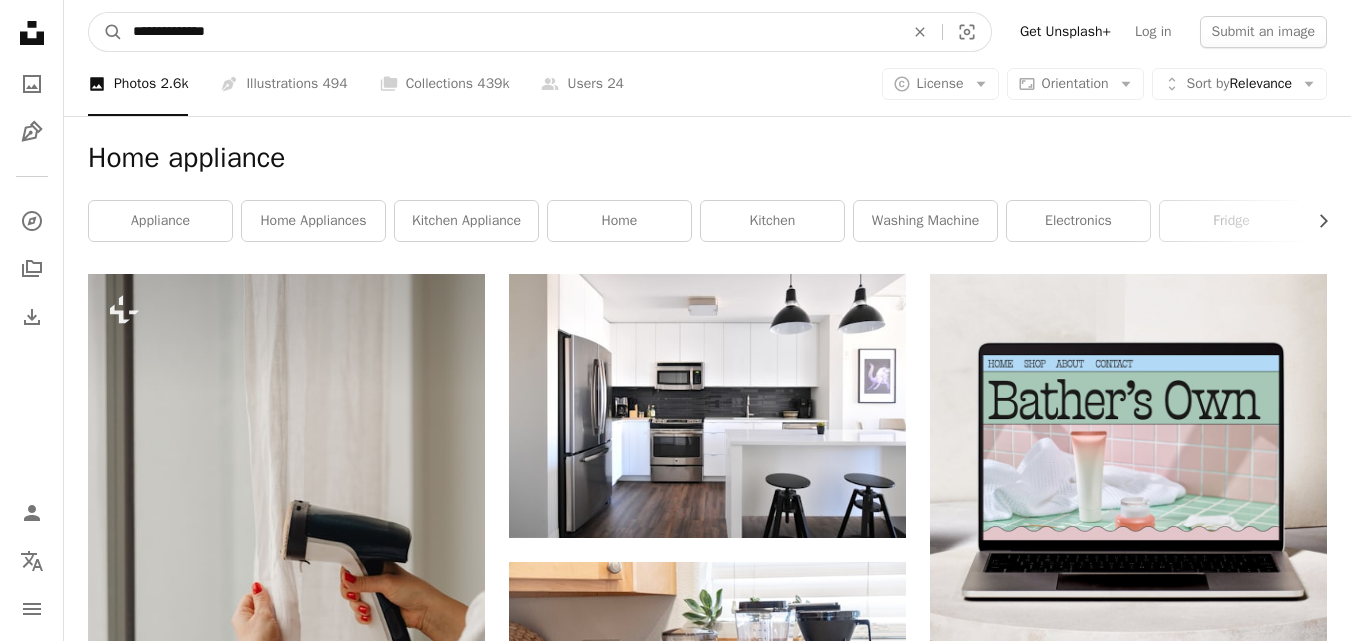 drag, startPoint x: 284, startPoint y: 30, endPoint x: 129, endPoint y: 16, distance: 155.63097 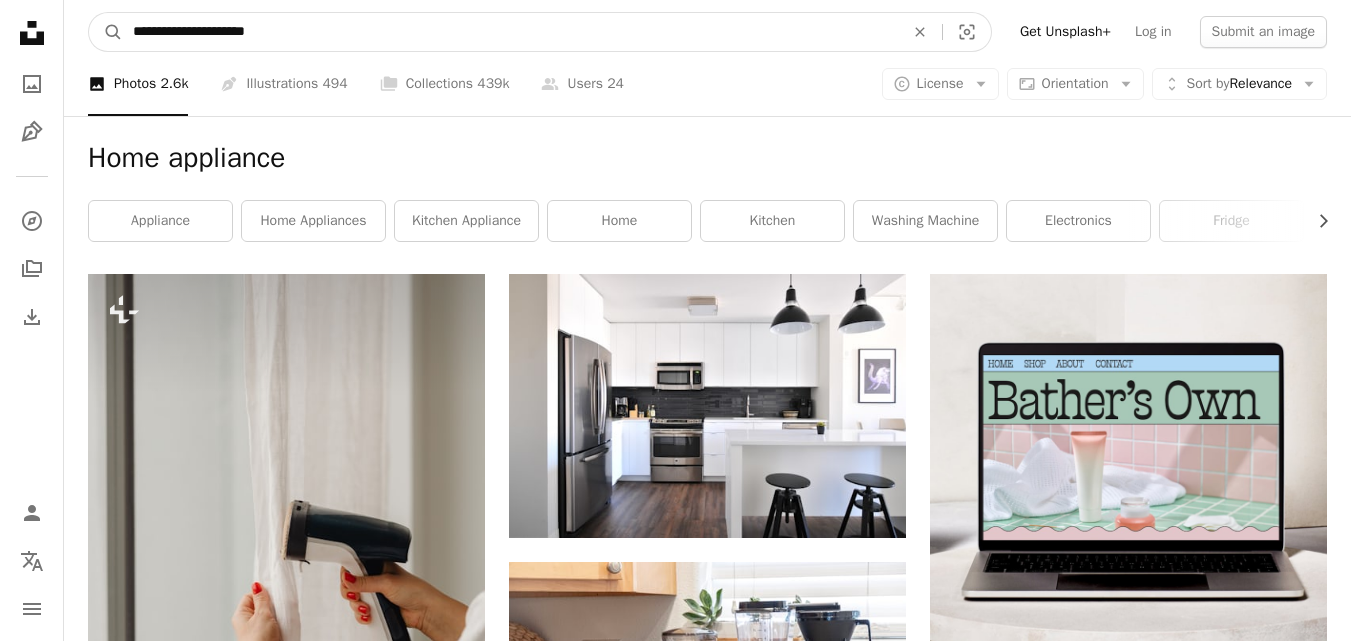type on "**********" 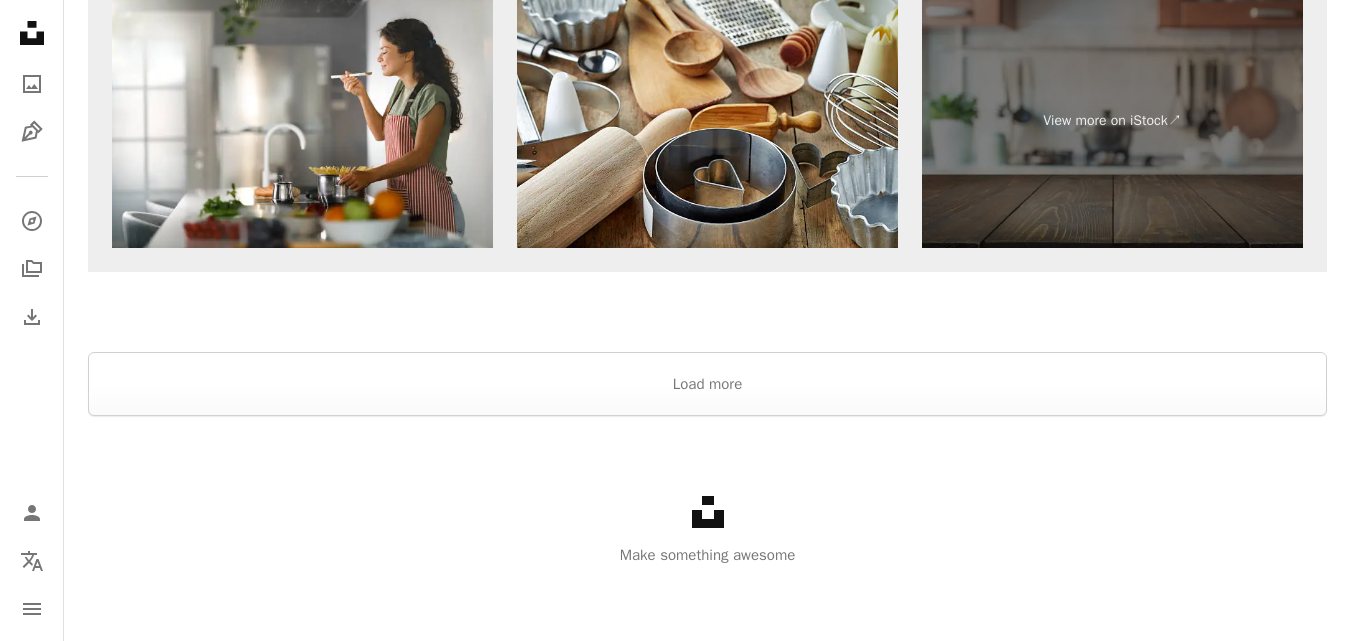 scroll, scrollTop: 3575, scrollLeft: 0, axis: vertical 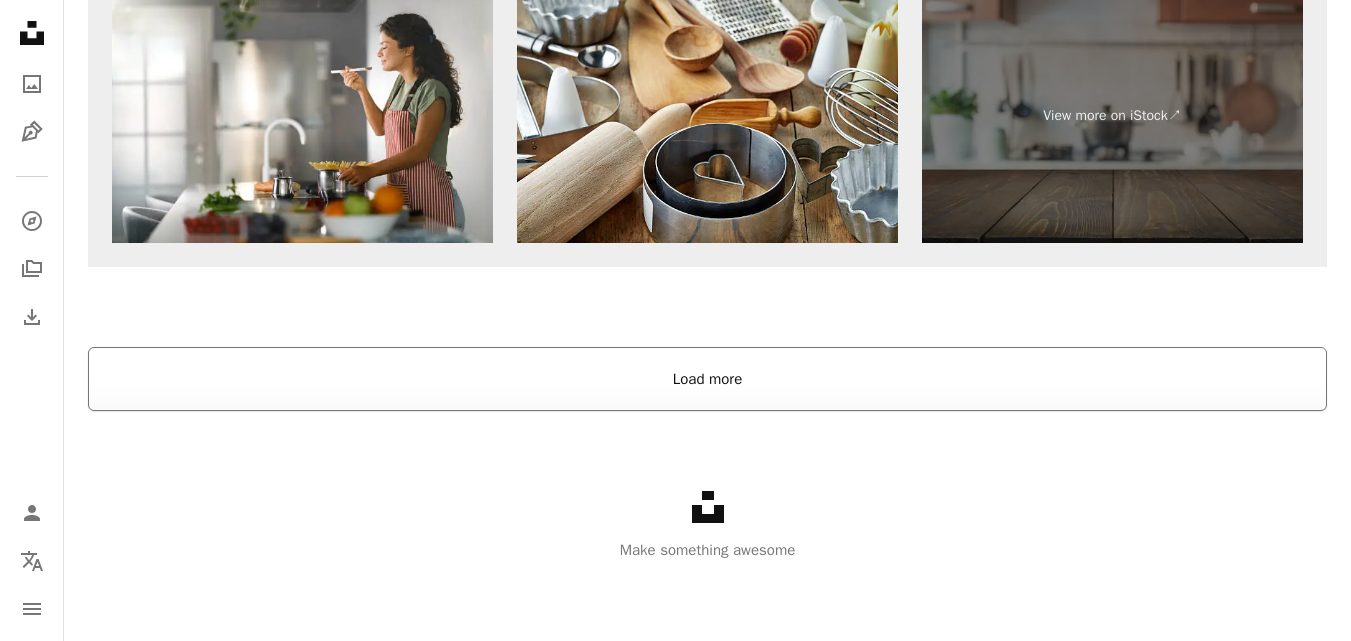 click on "Load more" at bounding box center (707, 379) 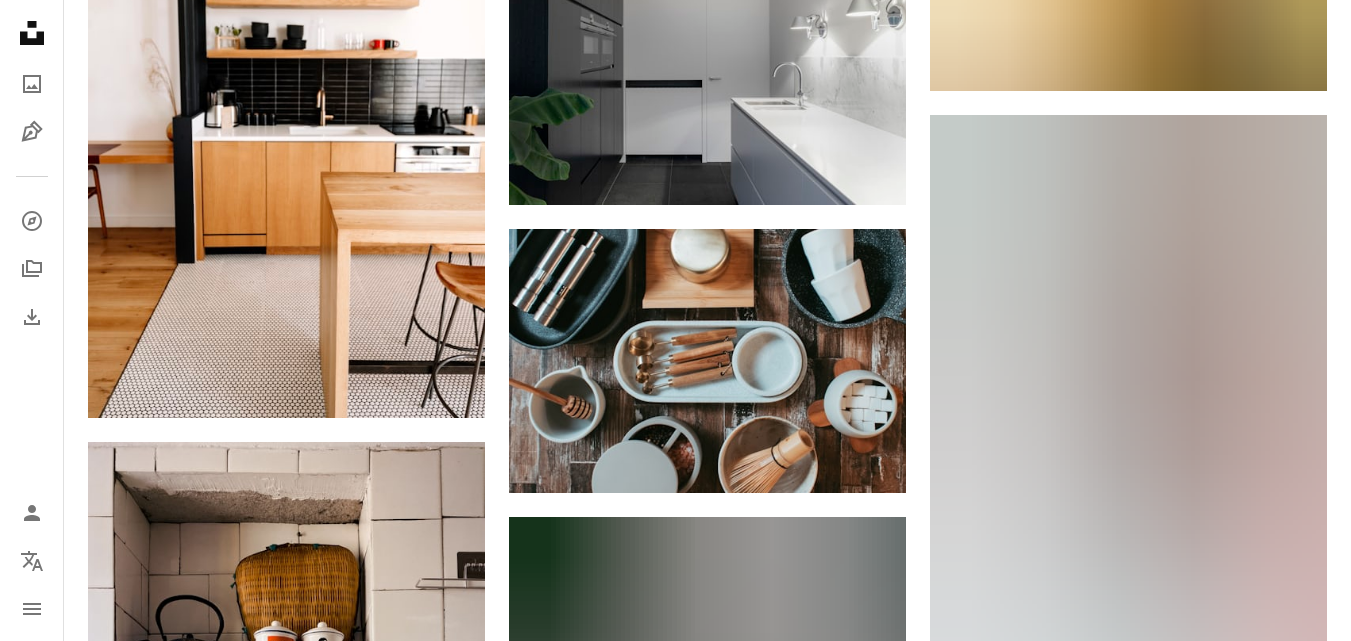 scroll, scrollTop: 21151, scrollLeft: 0, axis: vertical 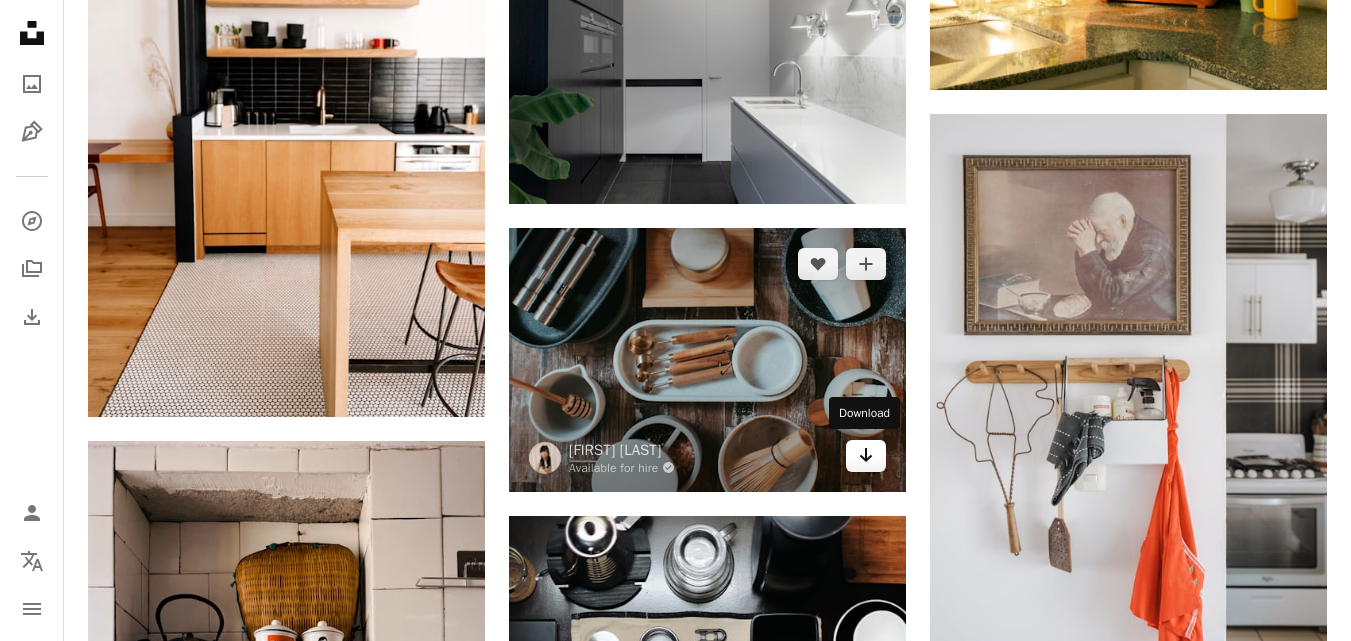 click on "Arrow pointing down" 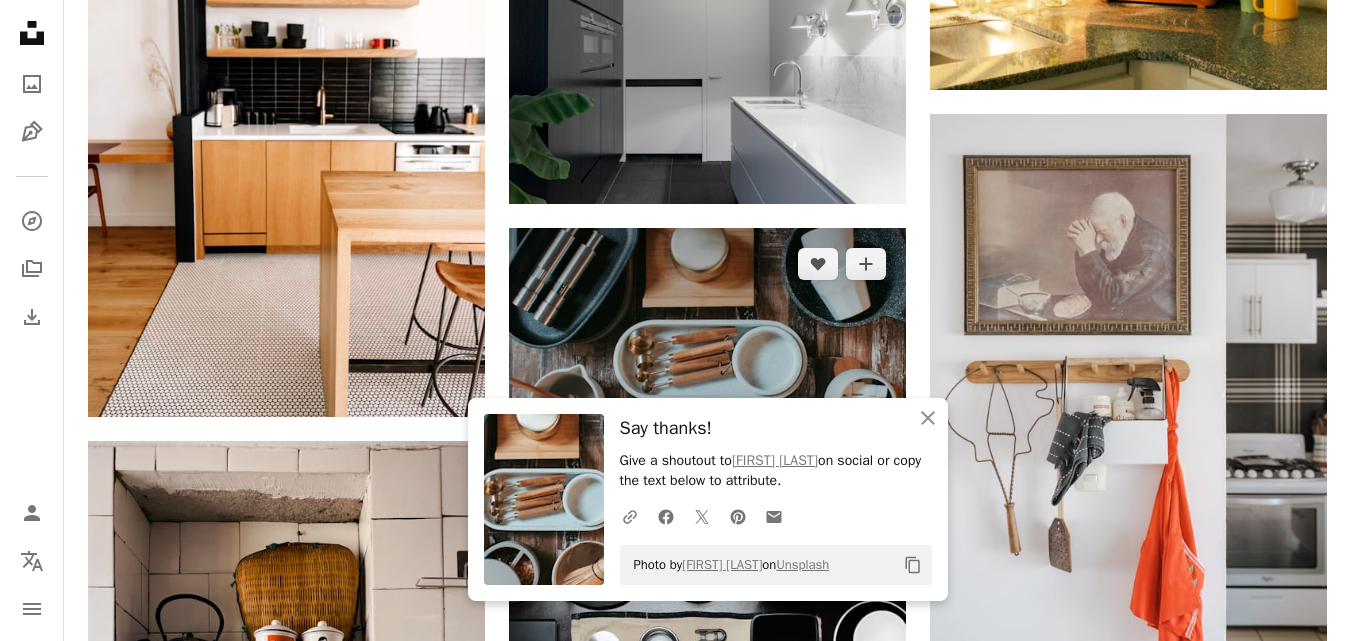 click at bounding box center (707, 360) 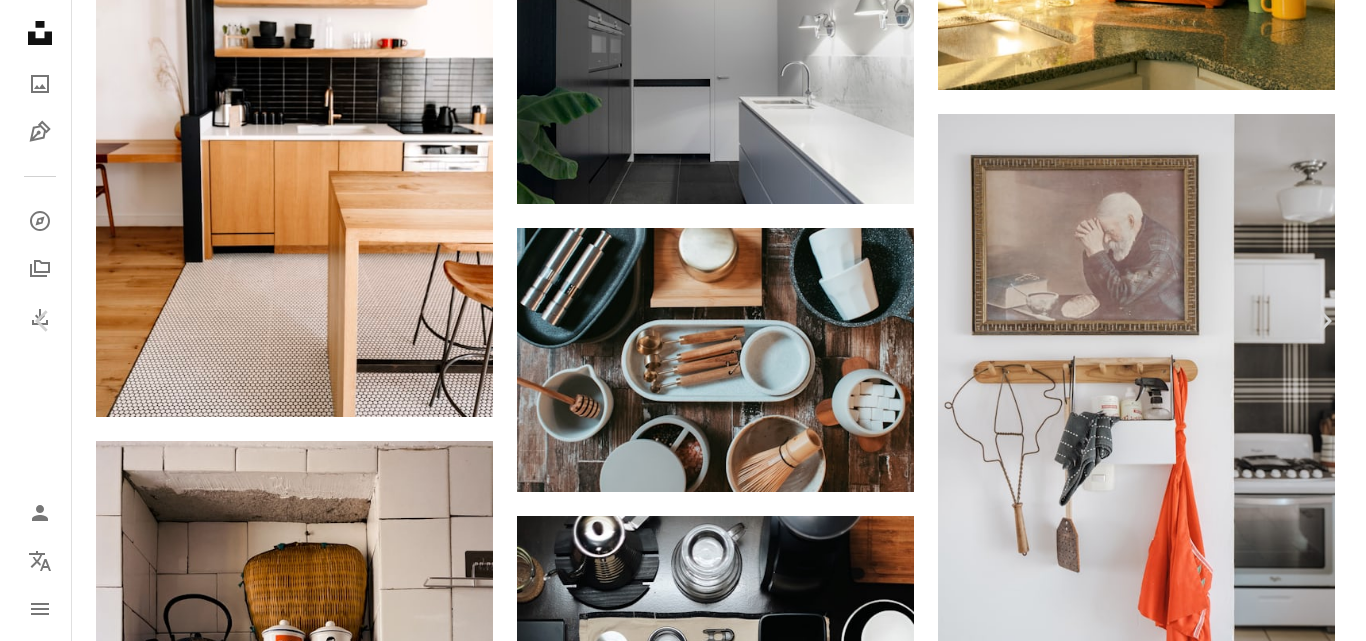 scroll, scrollTop: 0, scrollLeft: 0, axis: both 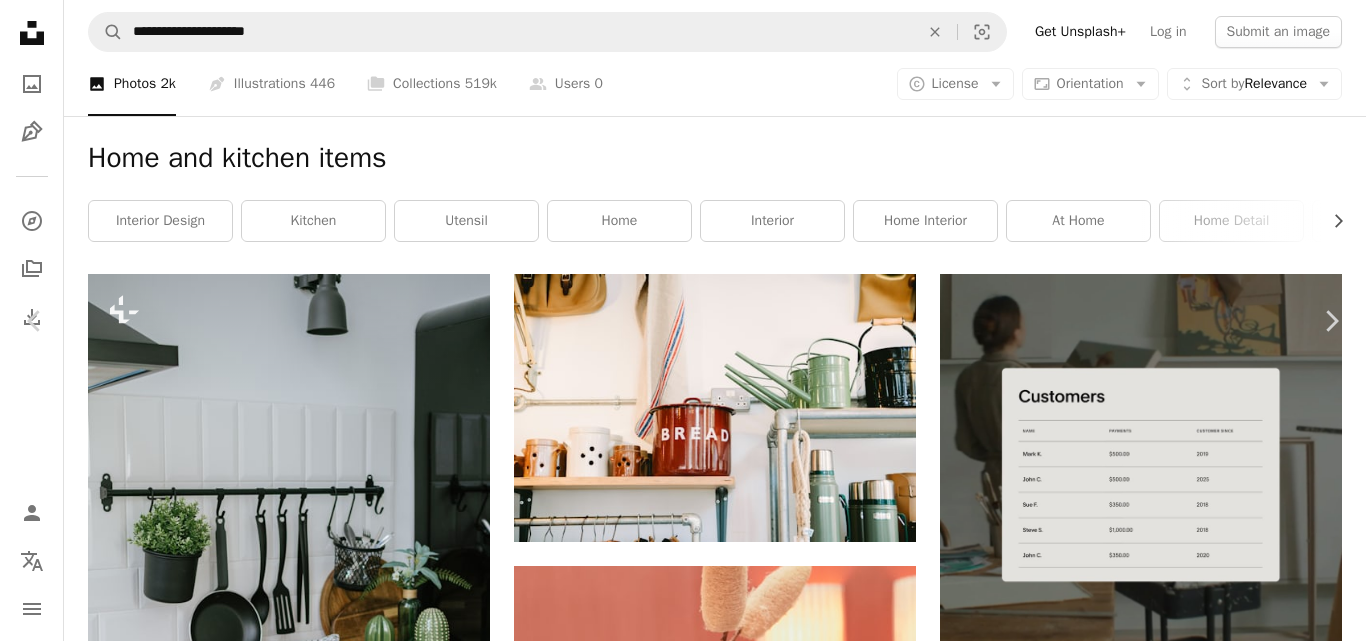 click on "An X shape" at bounding box center (20, 20) 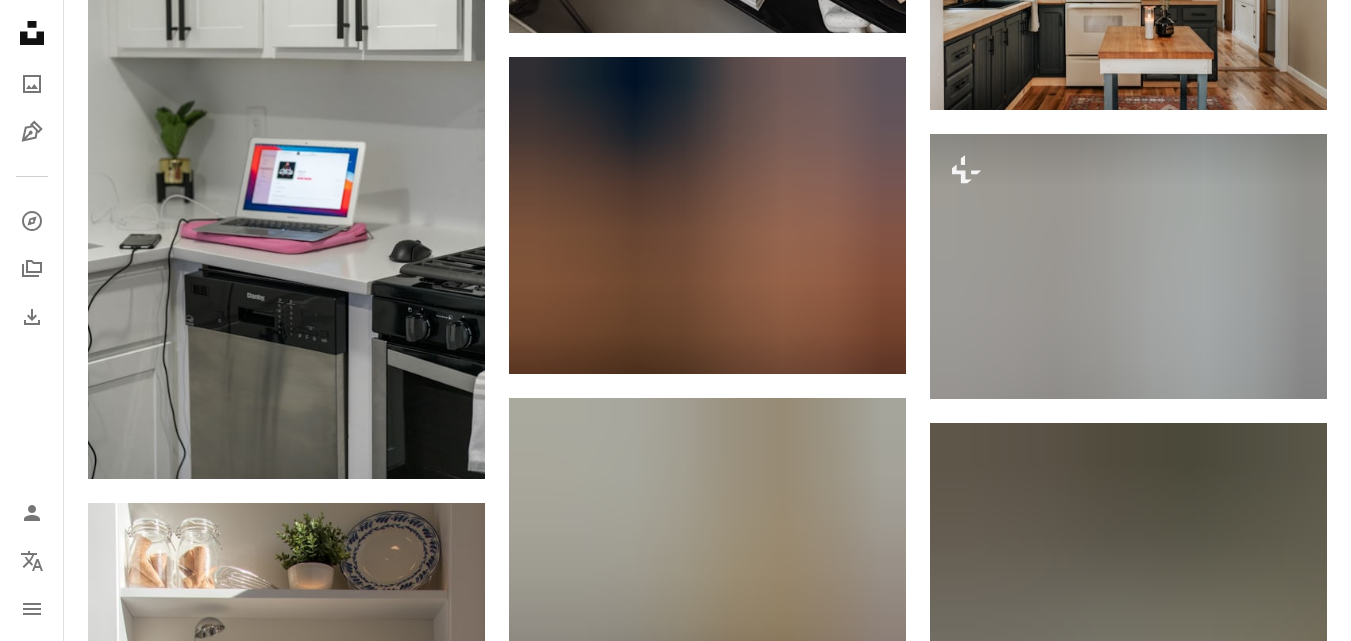 scroll, scrollTop: 14260, scrollLeft: 0, axis: vertical 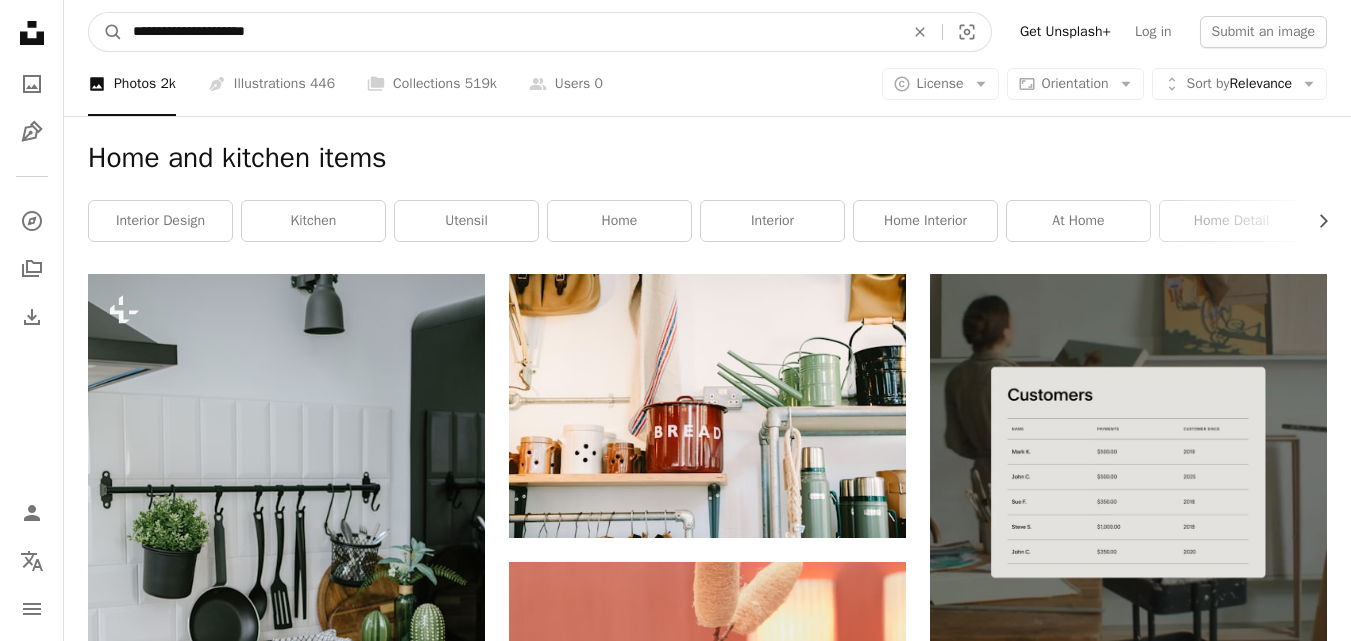 drag, startPoint x: 683, startPoint y: 41, endPoint x: 252, endPoint y: 33, distance: 431.07425 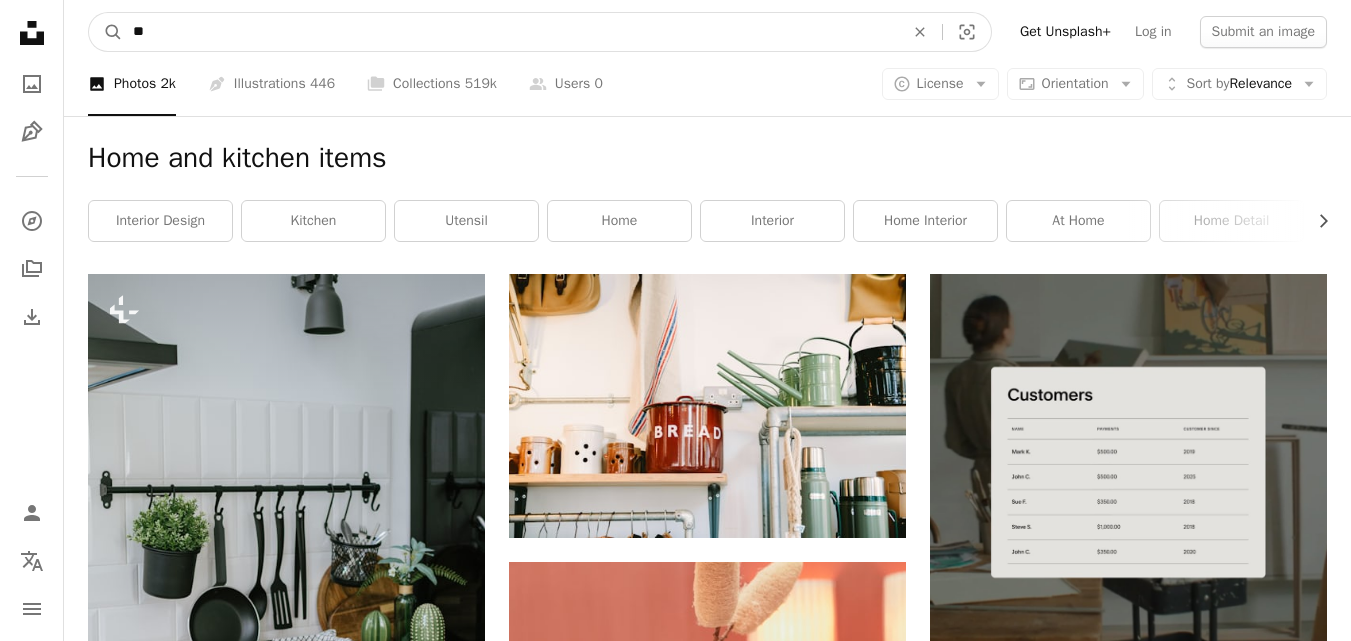 type on "*" 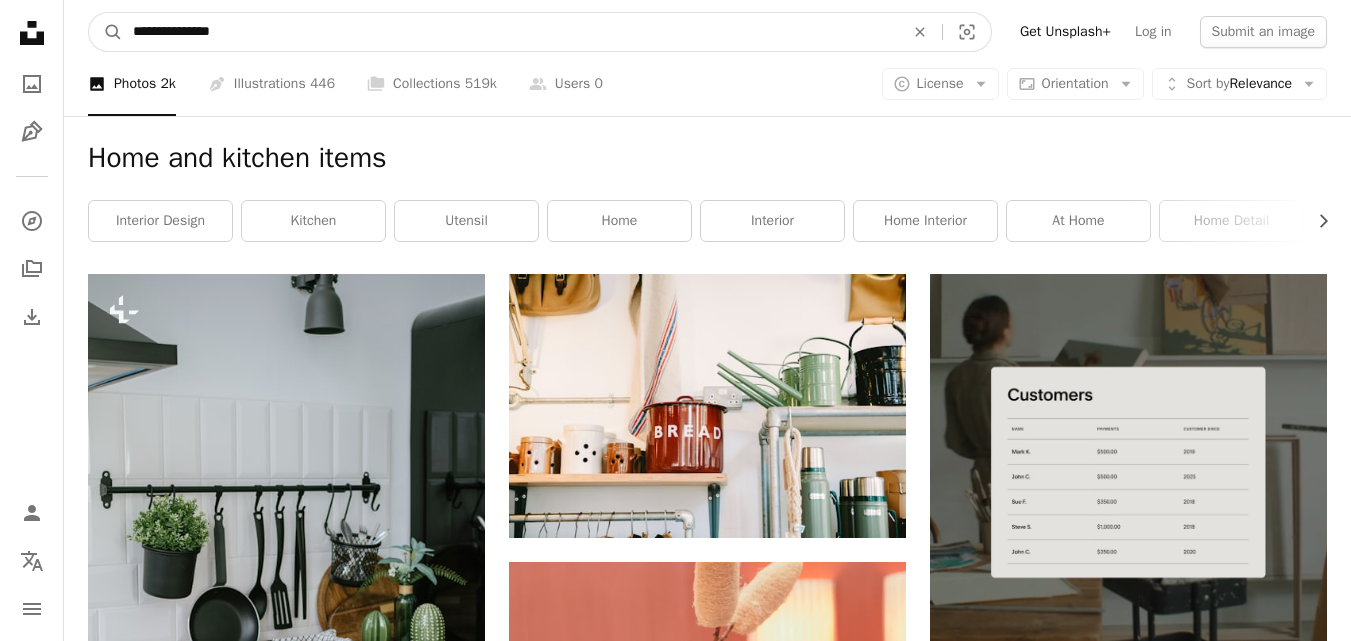 type on "**********" 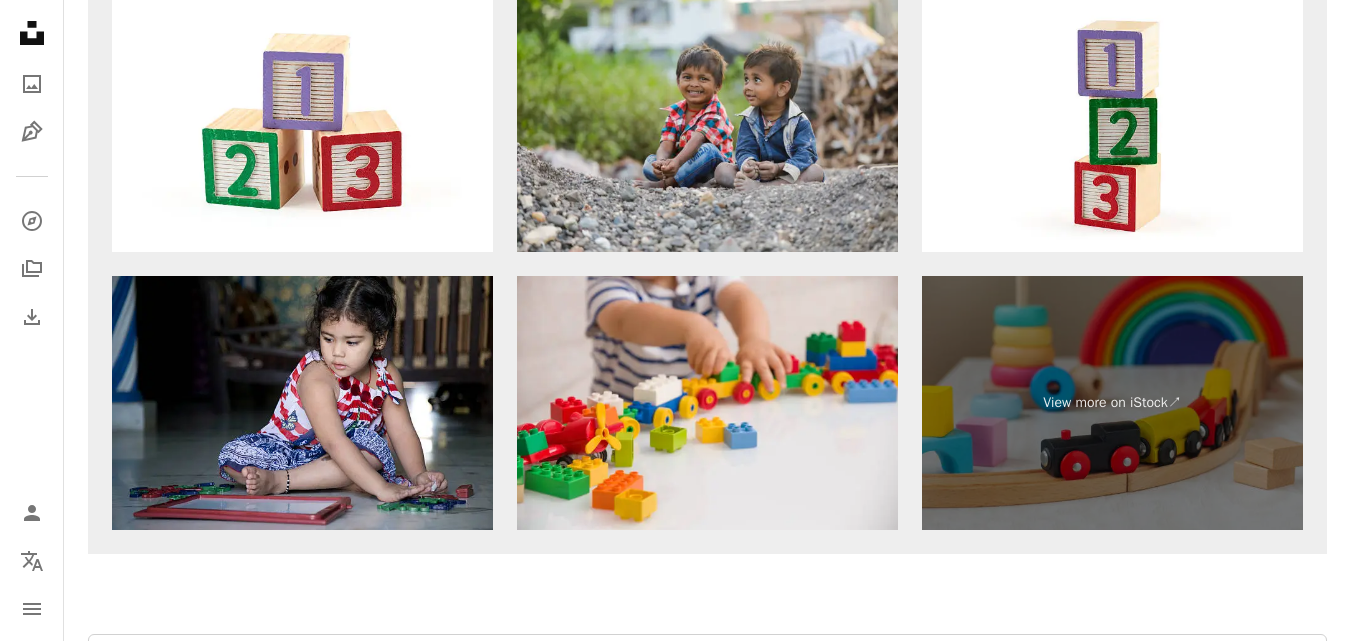 scroll, scrollTop: 3764, scrollLeft: 0, axis: vertical 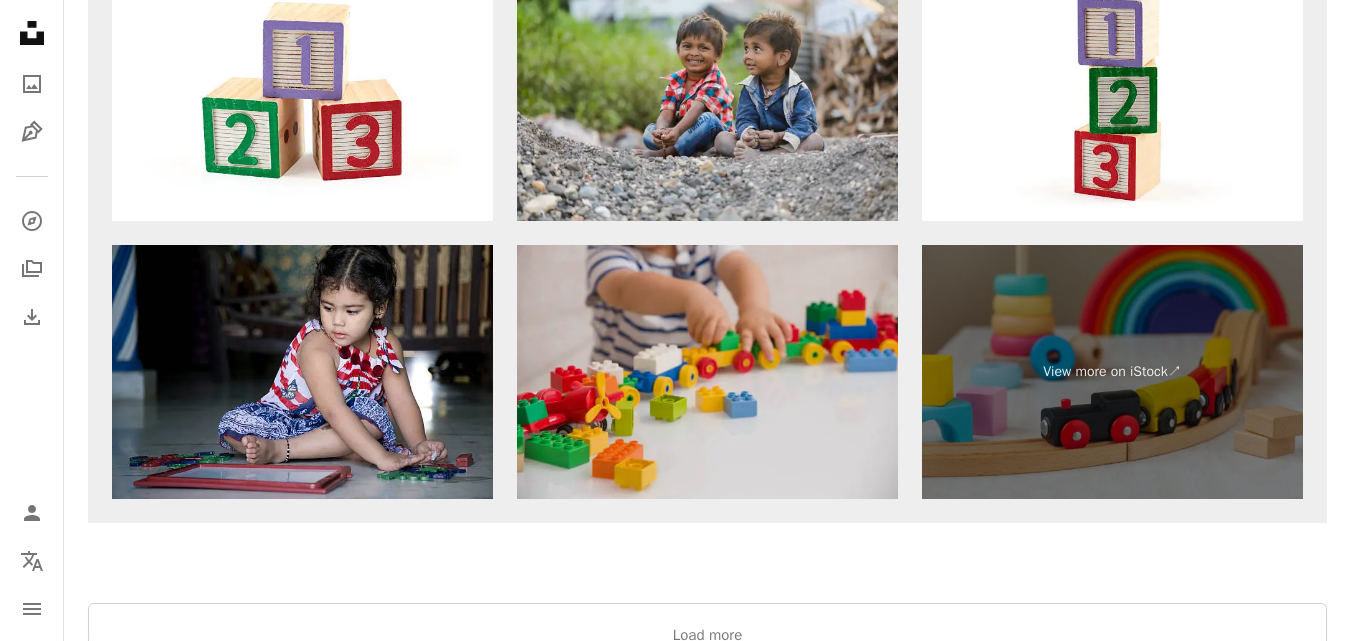 click at bounding box center (707, 372) 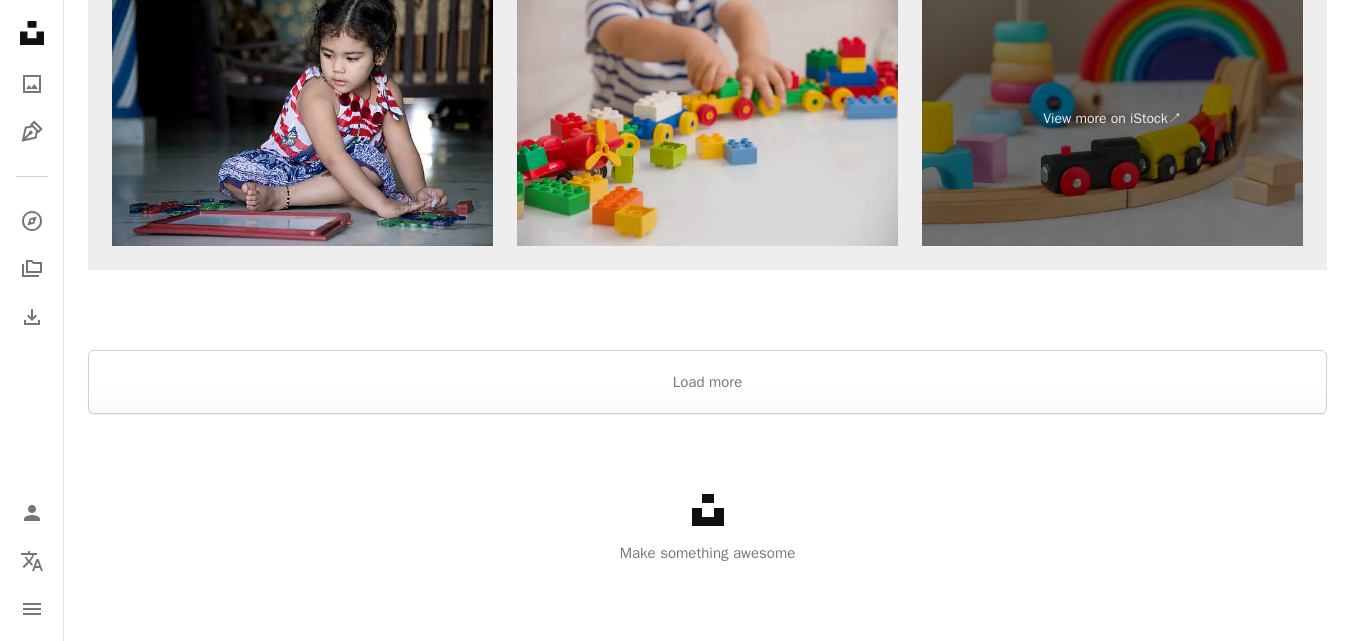 scroll, scrollTop: 4020, scrollLeft: 0, axis: vertical 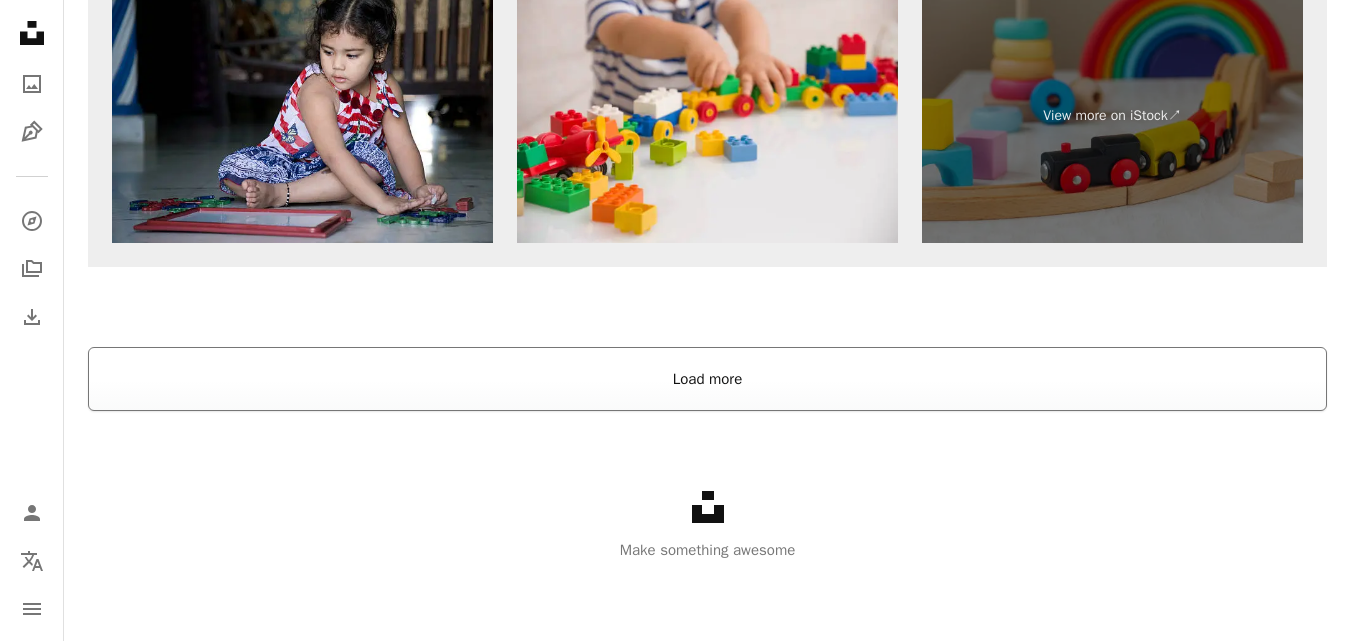 click on "Load more" at bounding box center (707, 379) 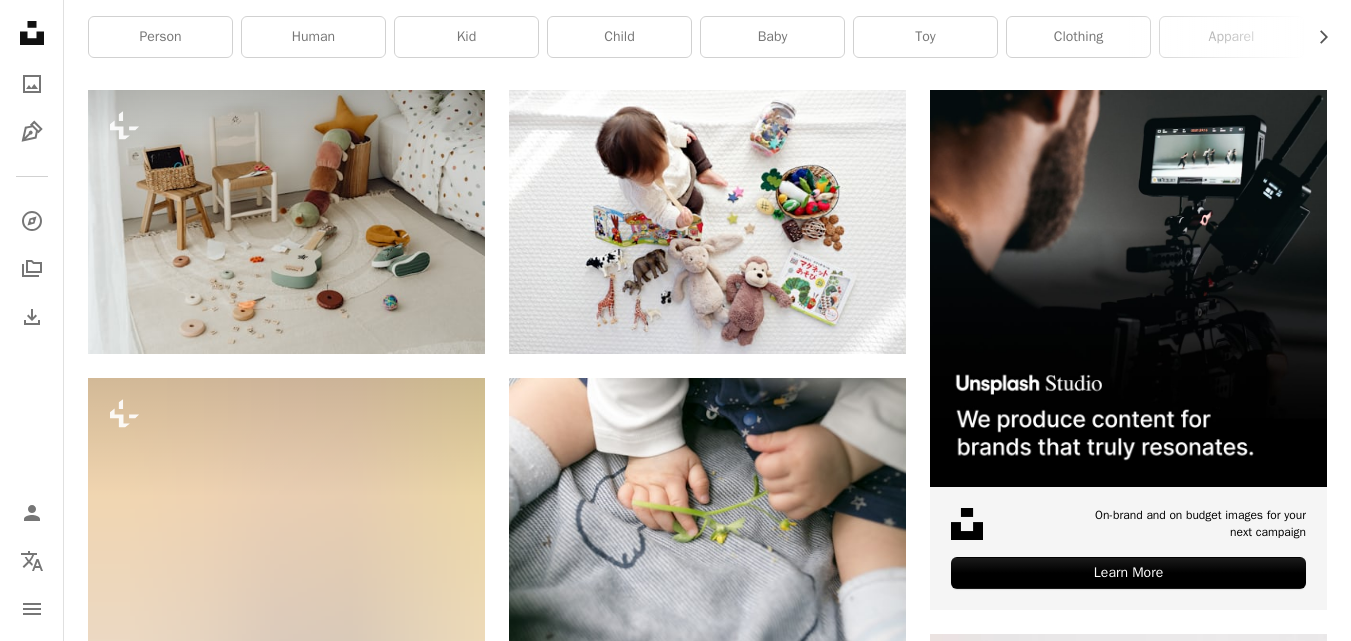 scroll, scrollTop: 177, scrollLeft: 0, axis: vertical 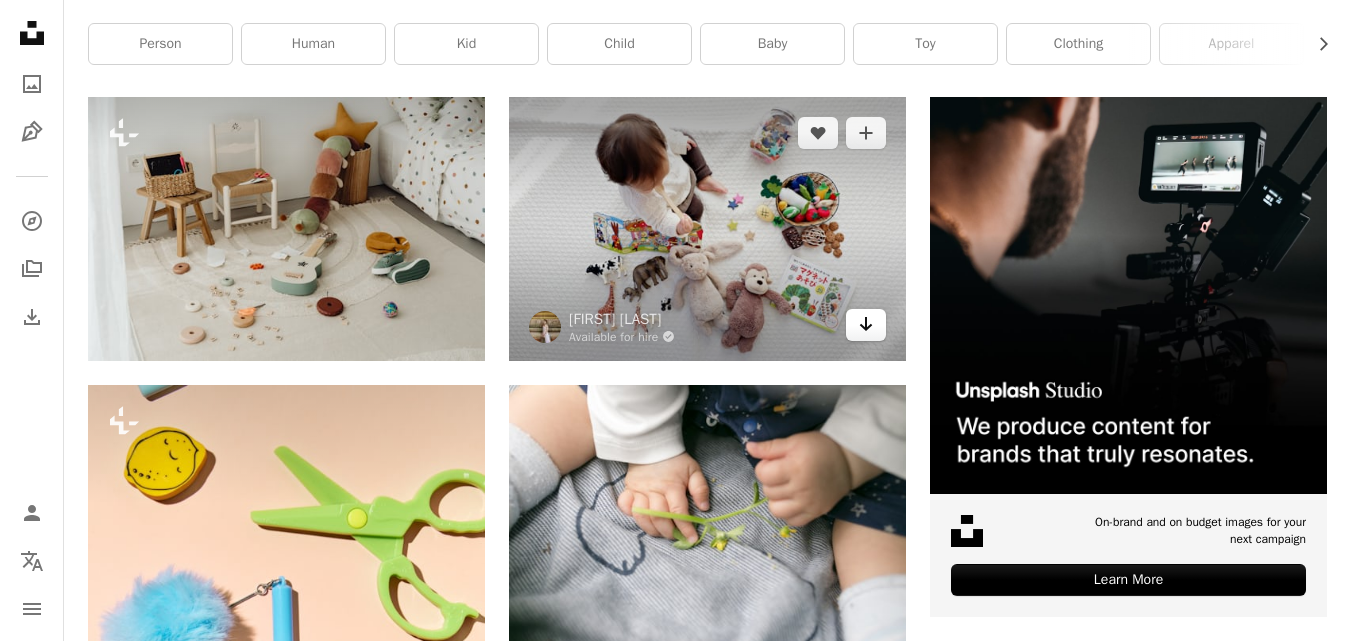 click on "Arrow pointing down" at bounding box center [866, 325] 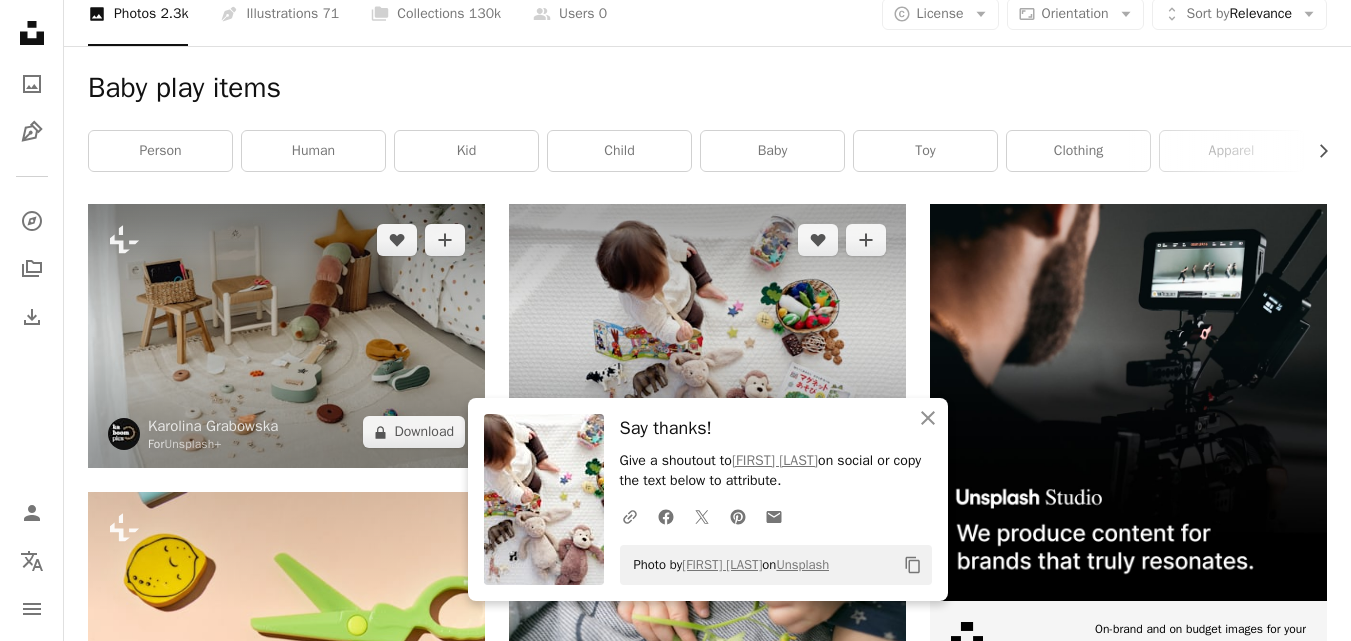 scroll, scrollTop: 0, scrollLeft: 0, axis: both 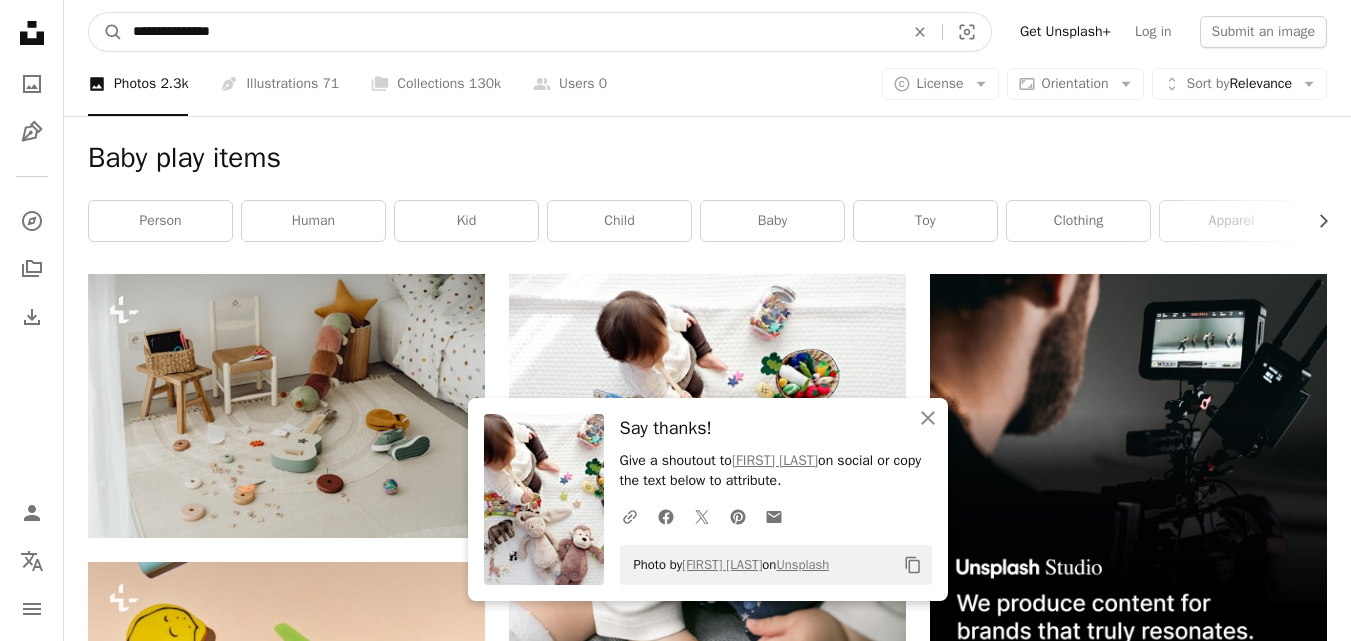 drag, startPoint x: 238, startPoint y: 33, endPoint x: 72, endPoint y: -36, distance: 179.7693 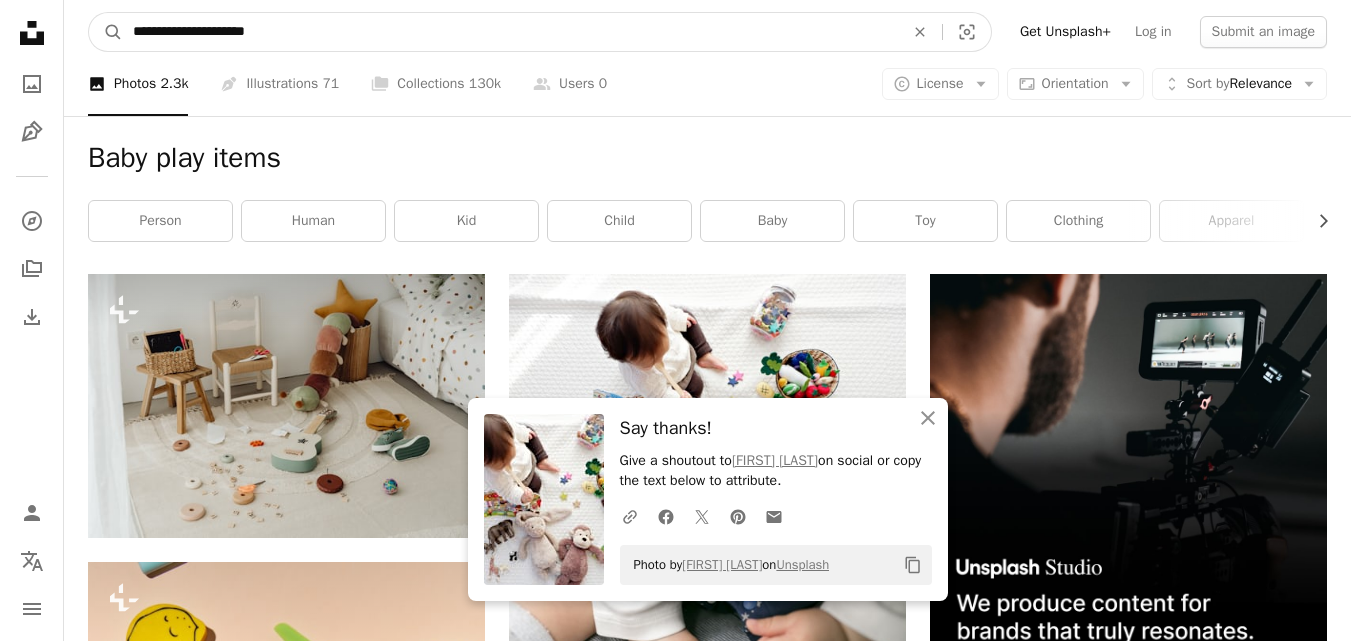 type on "**********" 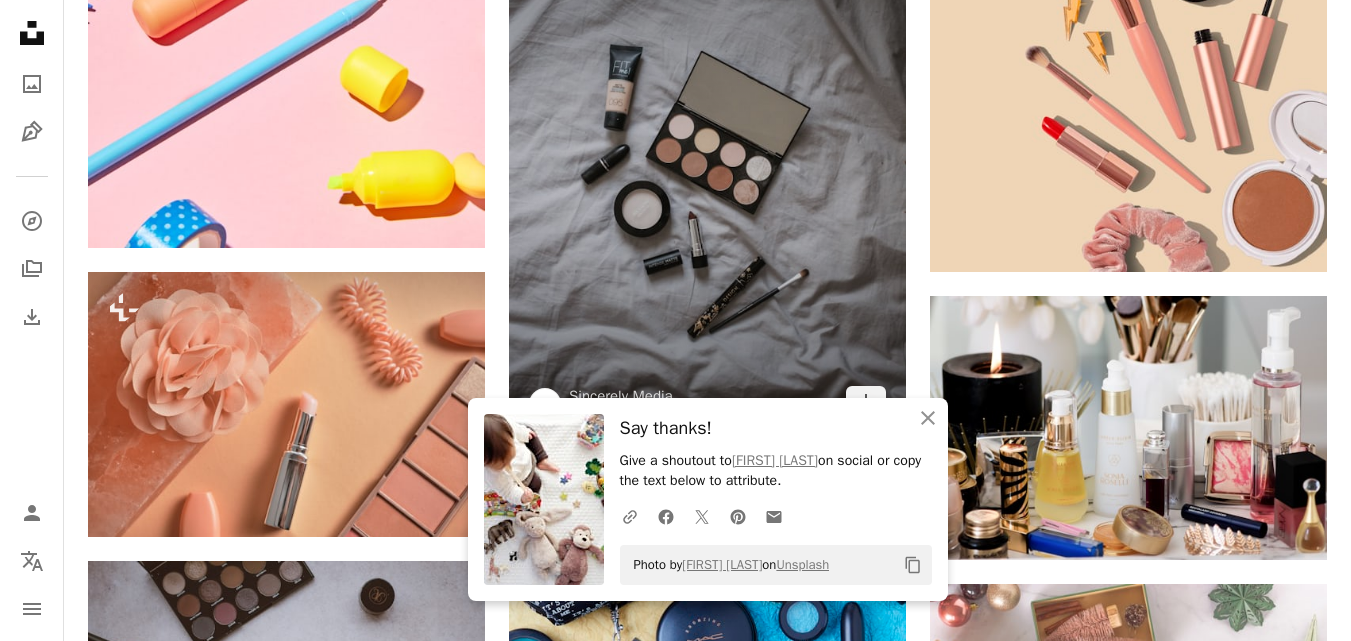 scroll, scrollTop: 840, scrollLeft: 0, axis: vertical 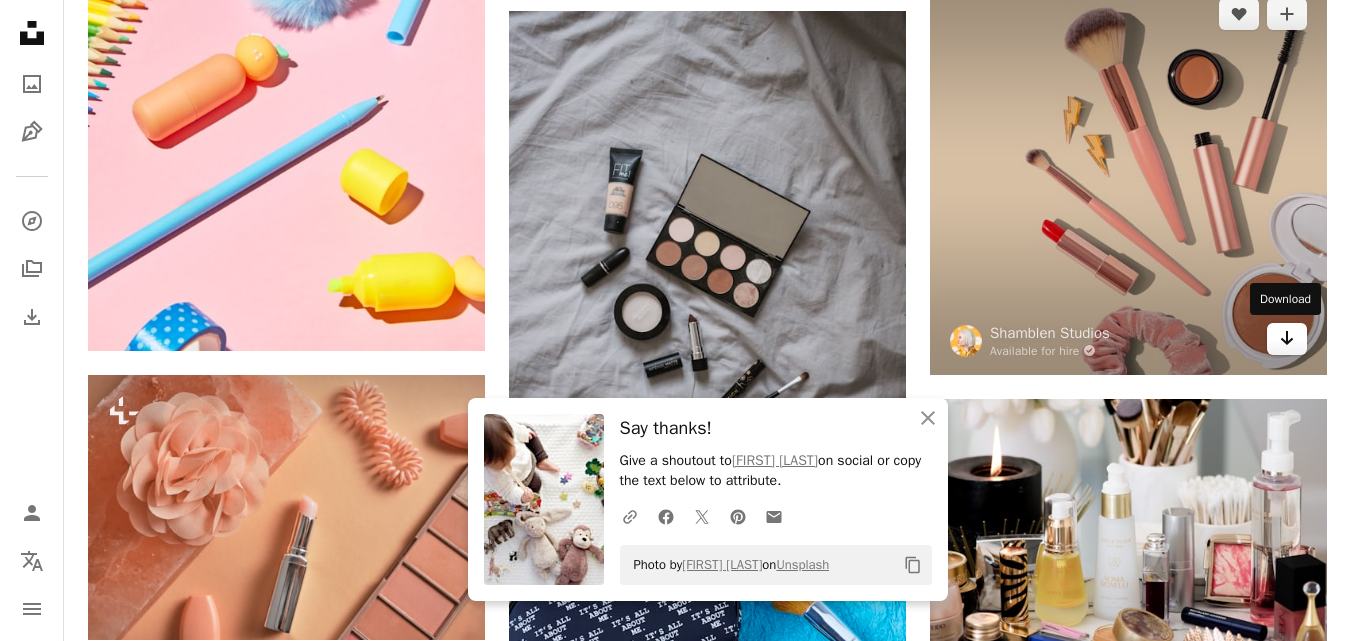 click on "Arrow pointing down" 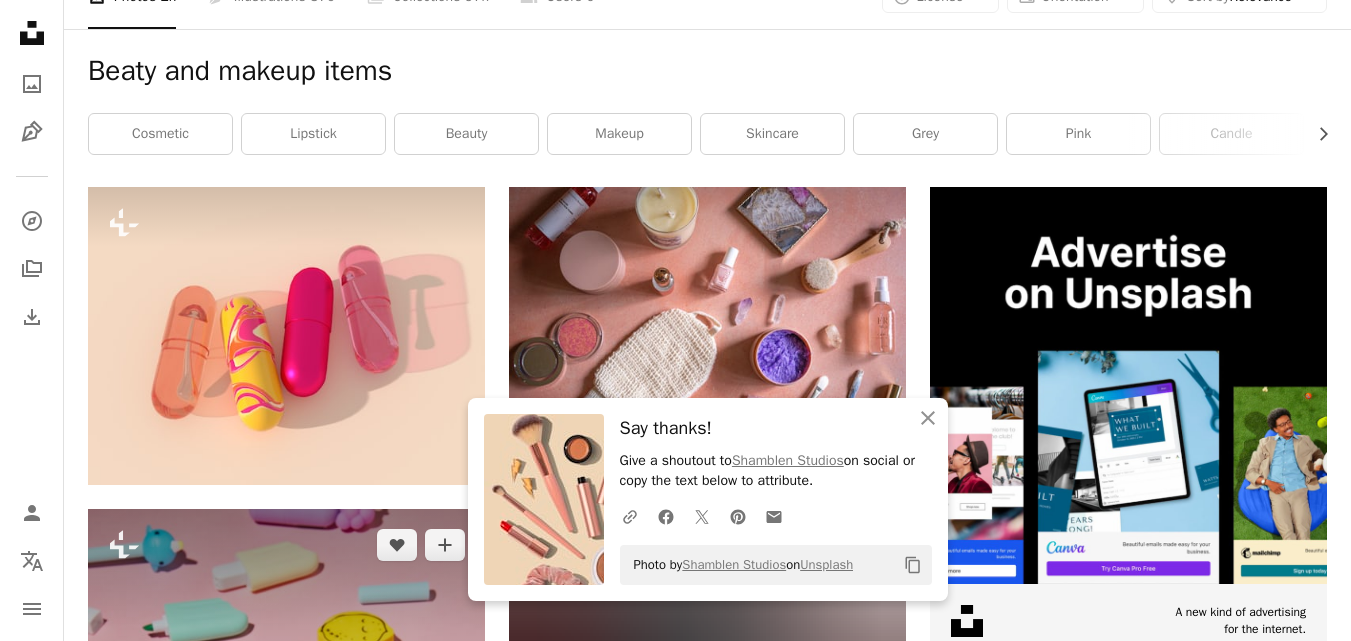 scroll, scrollTop: 0, scrollLeft: 0, axis: both 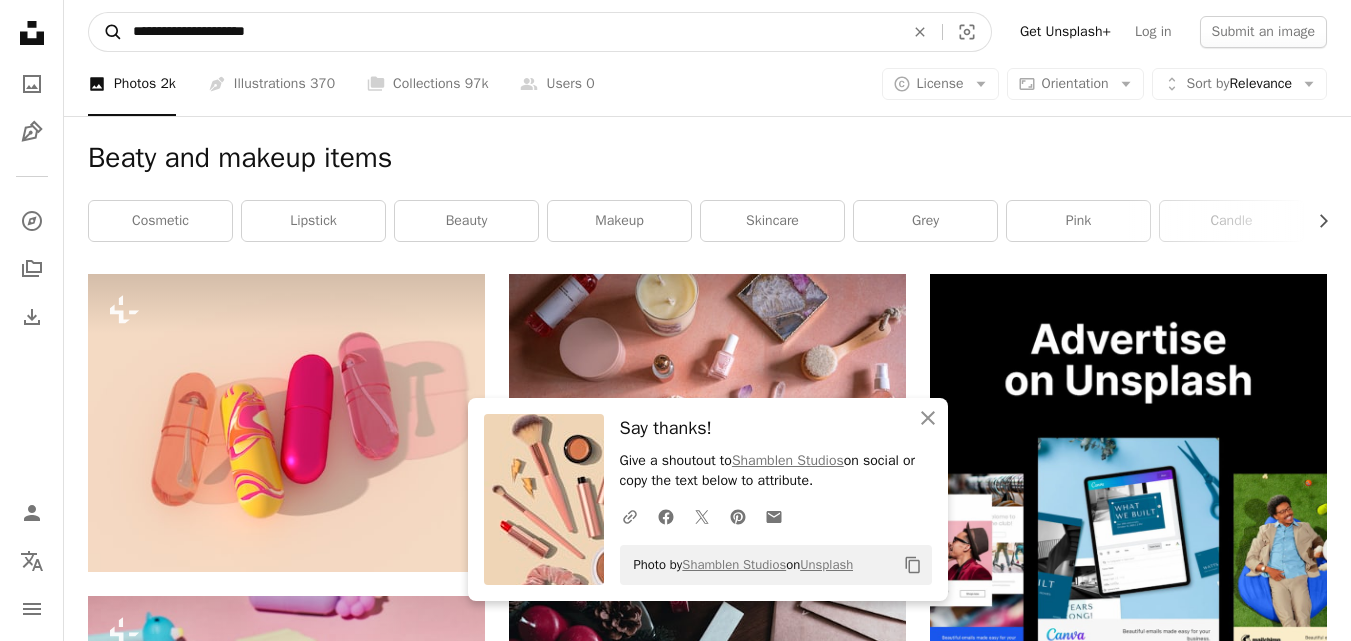 drag, startPoint x: 287, startPoint y: 30, endPoint x: 107, endPoint y: 29, distance: 180.00278 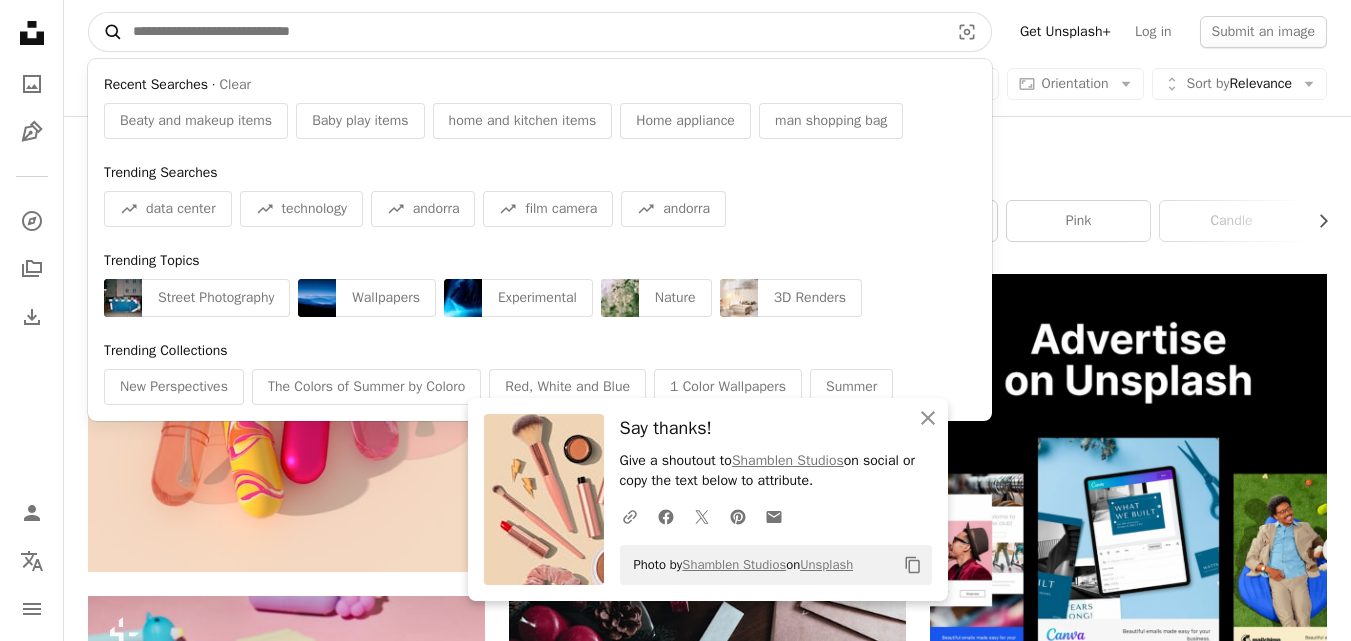 type on "*" 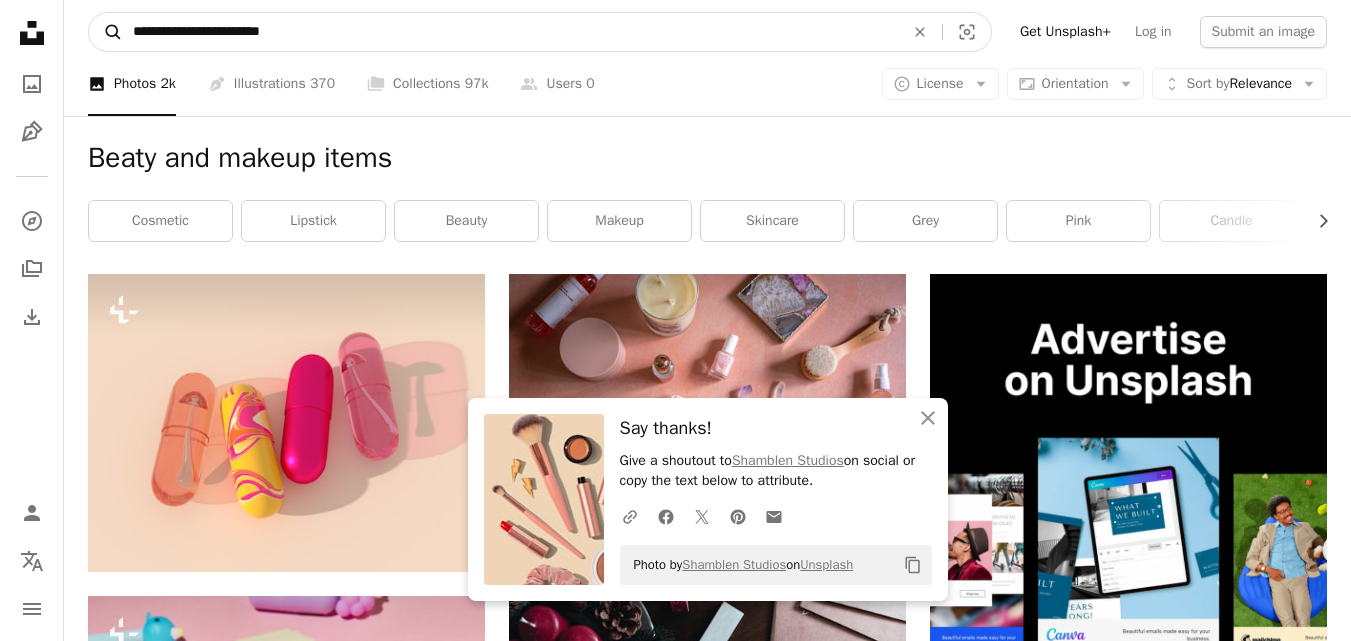 type on "**********" 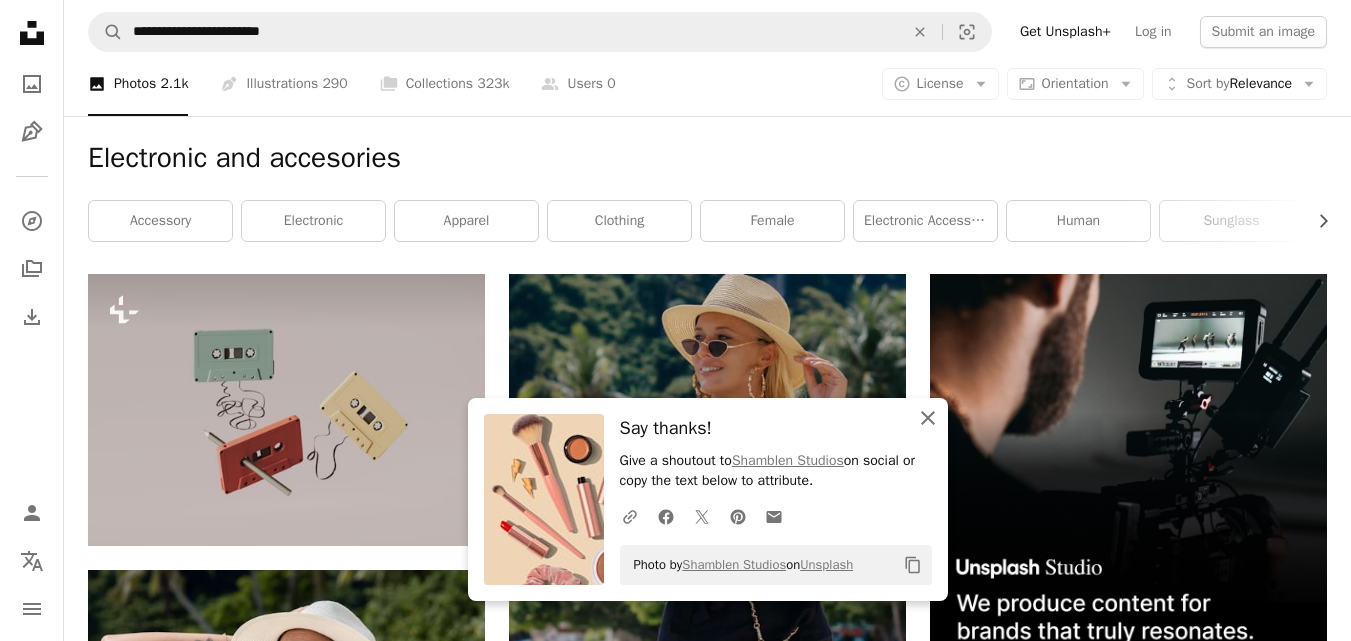 click on "An X shape" 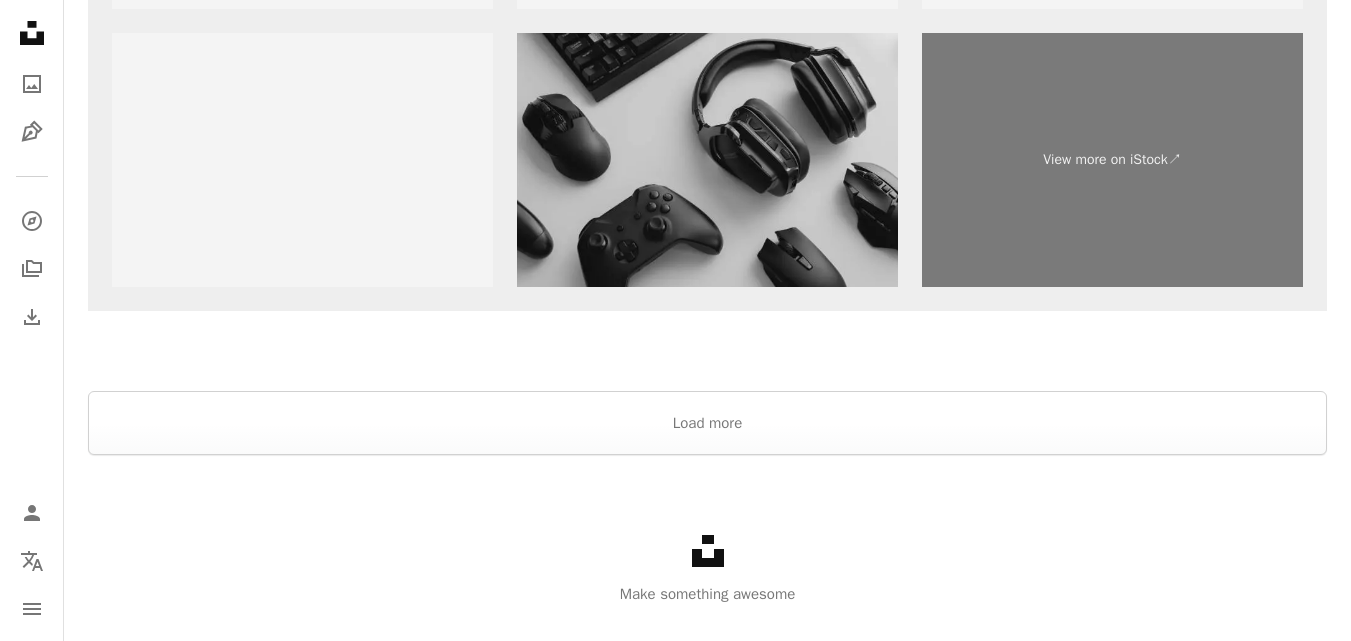 scroll, scrollTop: 4019, scrollLeft: 0, axis: vertical 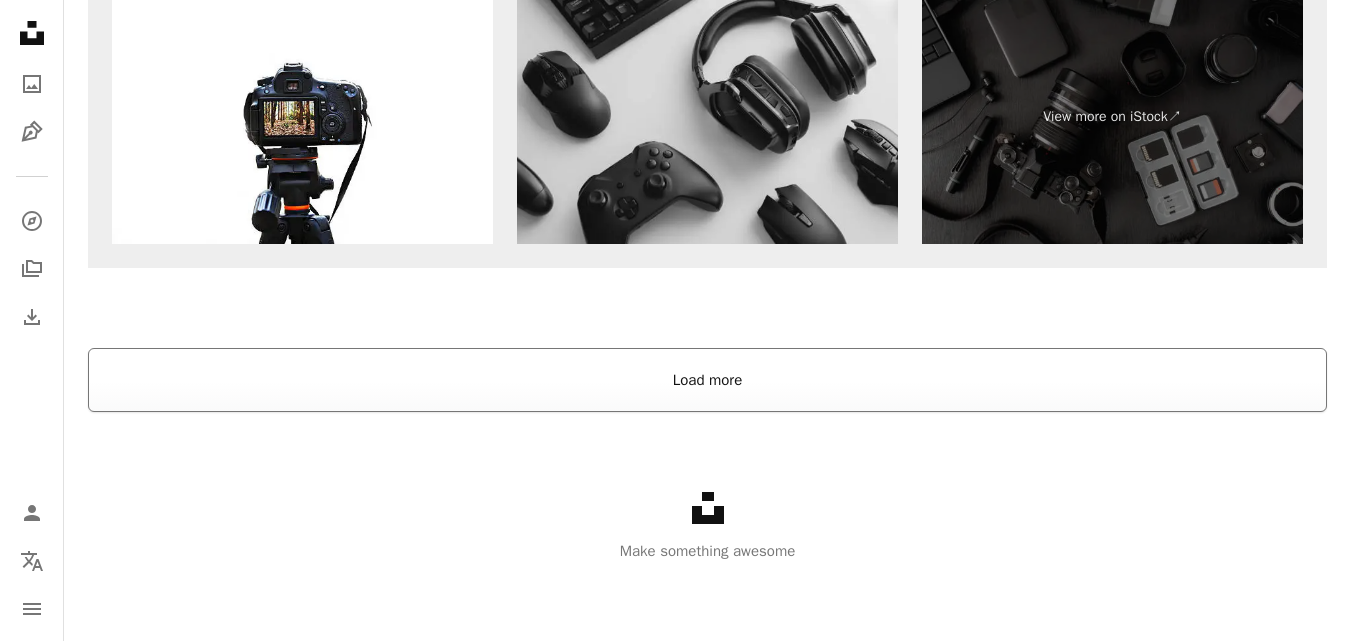 click on "Load more" at bounding box center [707, 380] 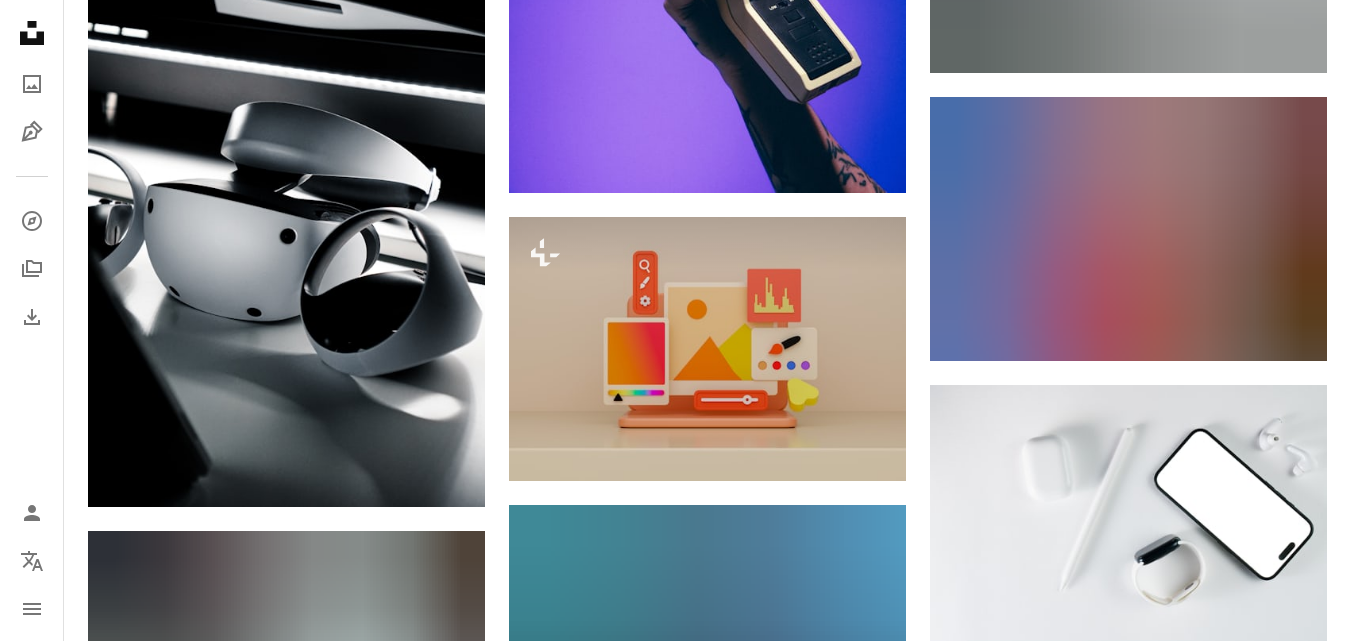 scroll, scrollTop: 6452, scrollLeft: 0, axis: vertical 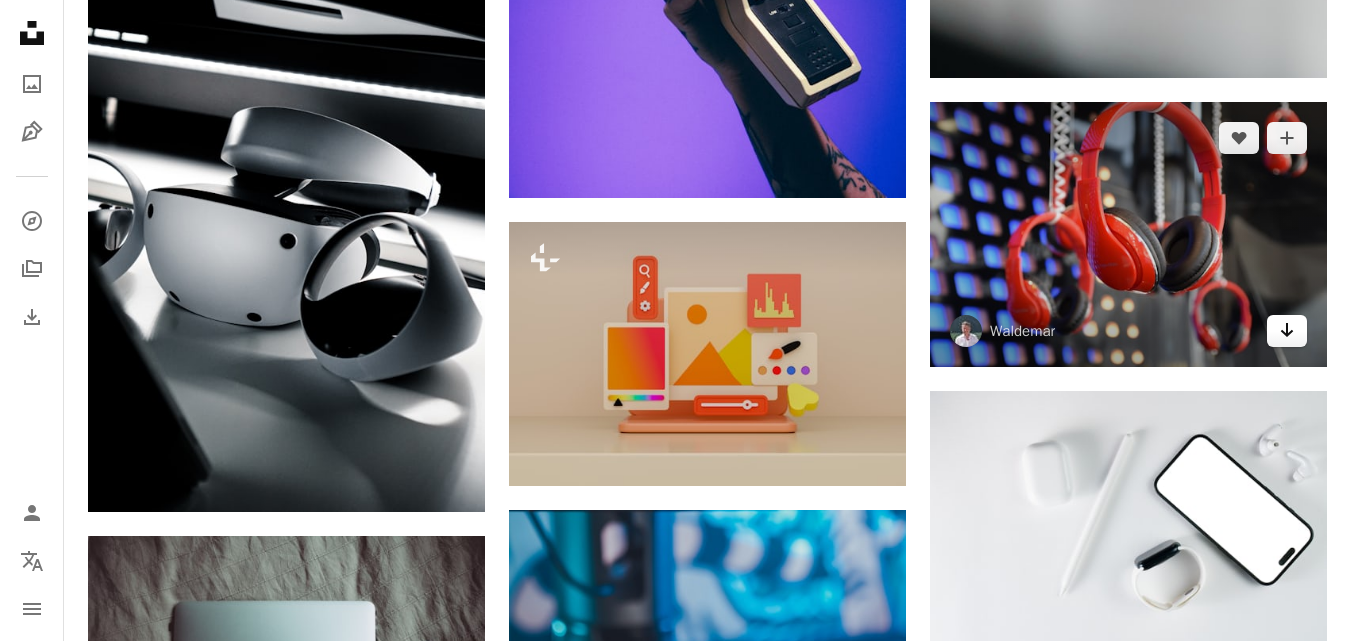 click on "Arrow pointing down" at bounding box center (1287, 331) 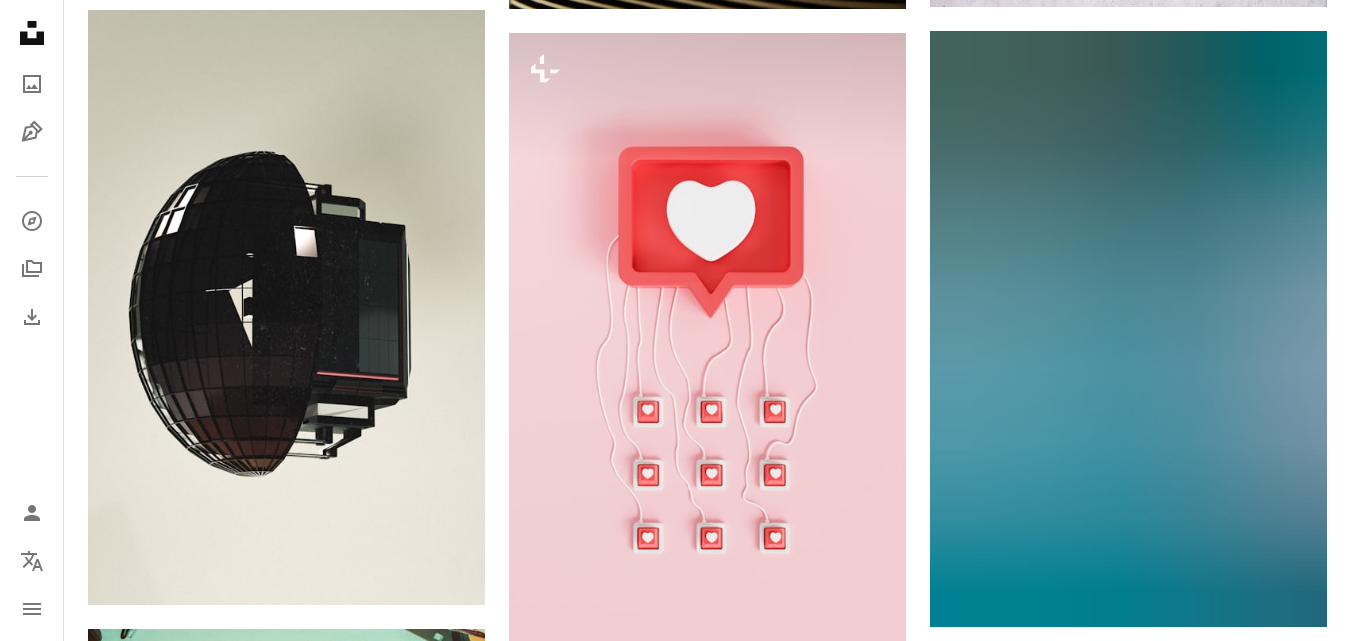 scroll, scrollTop: 24310, scrollLeft: 0, axis: vertical 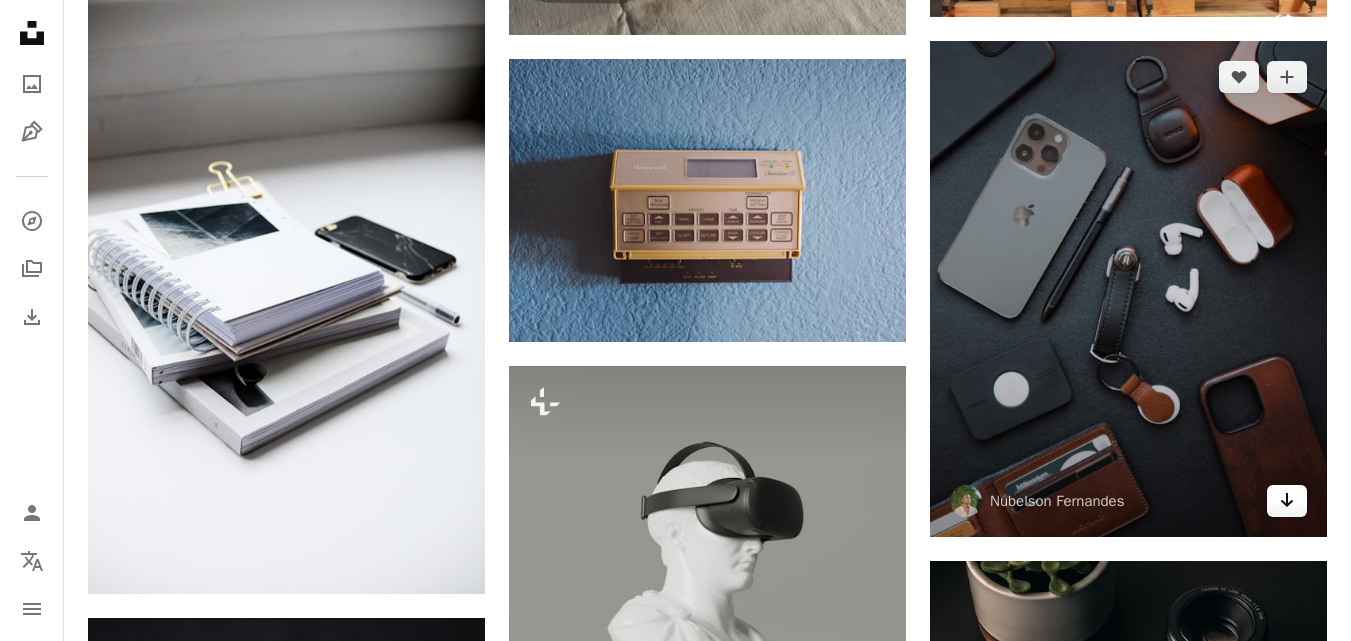 click on "Arrow pointing down" 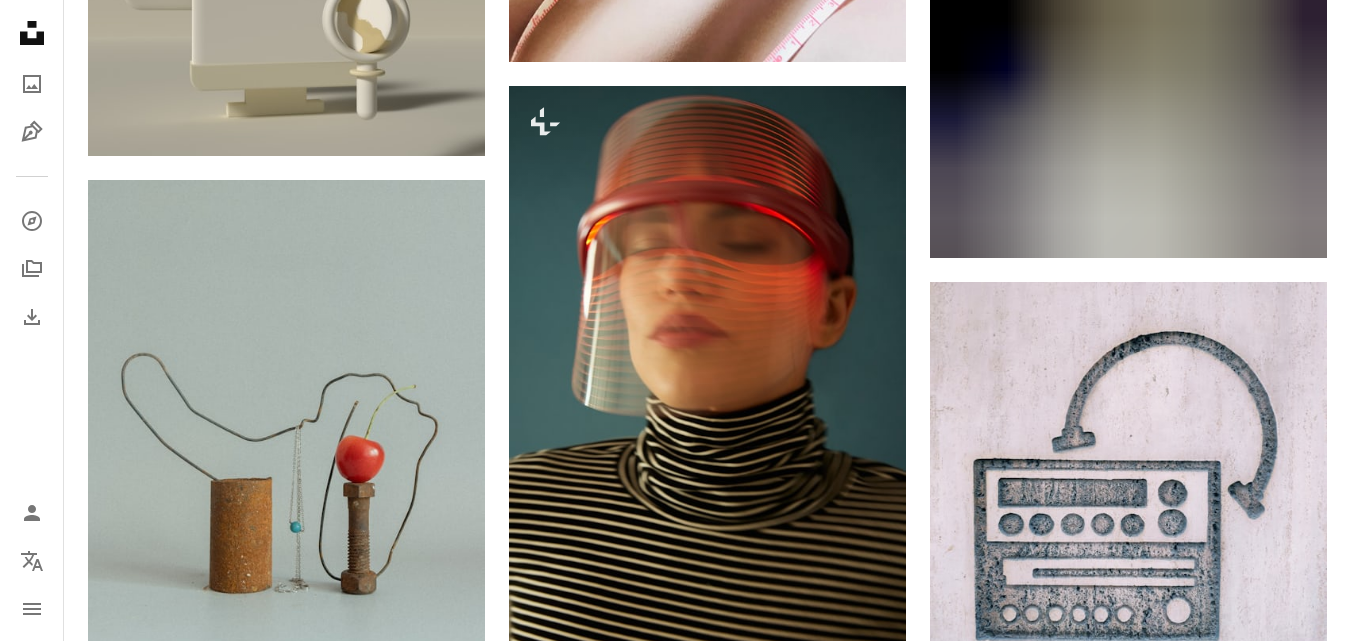 scroll, scrollTop: 0, scrollLeft: 0, axis: both 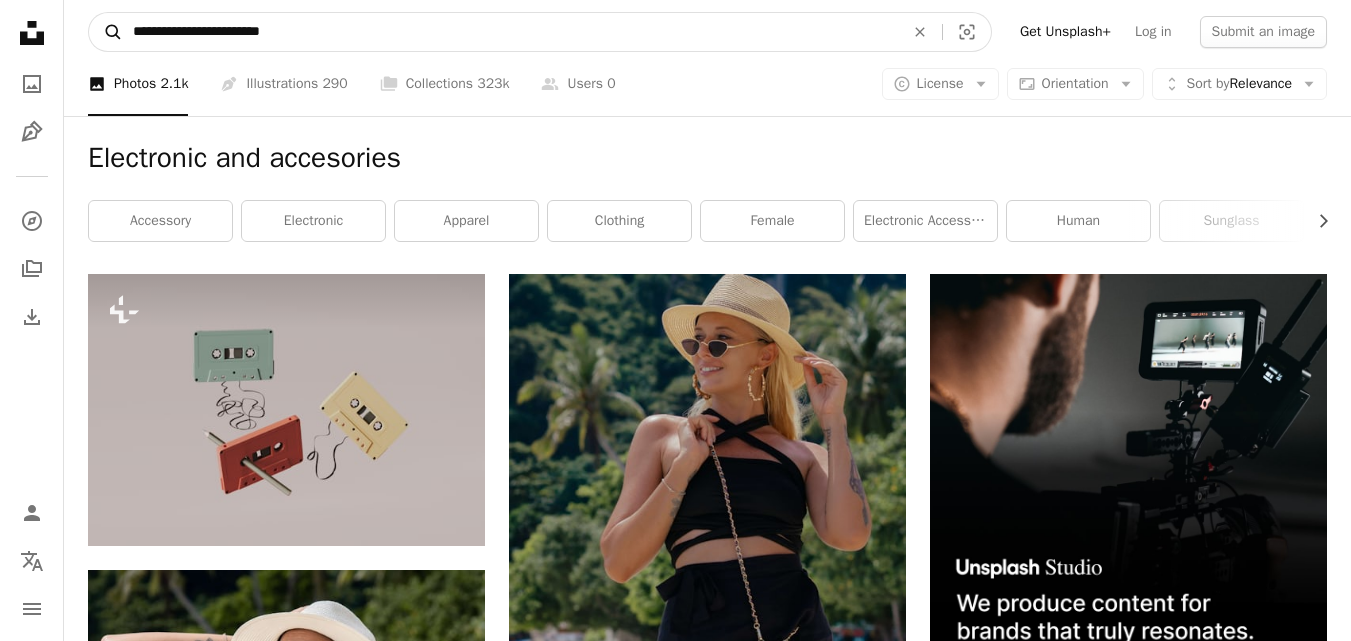 drag, startPoint x: 368, startPoint y: 40, endPoint x: 118, endPoint y: 24, distance: 250.51147 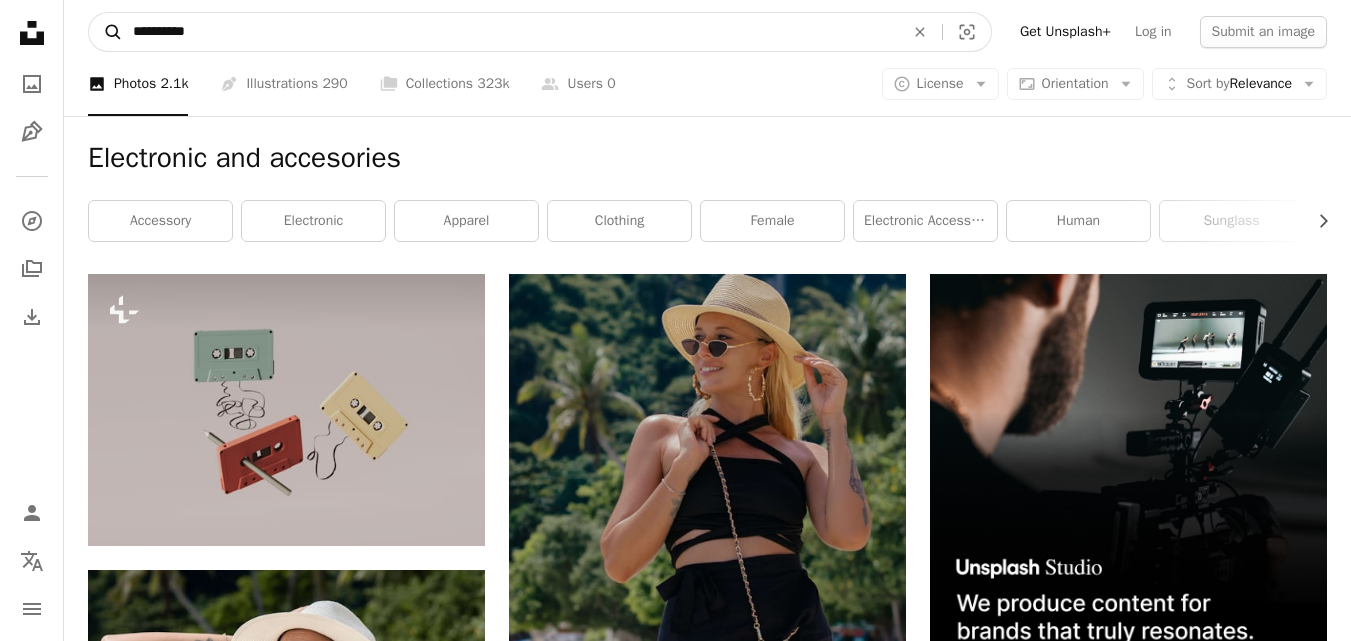 type on "**********" 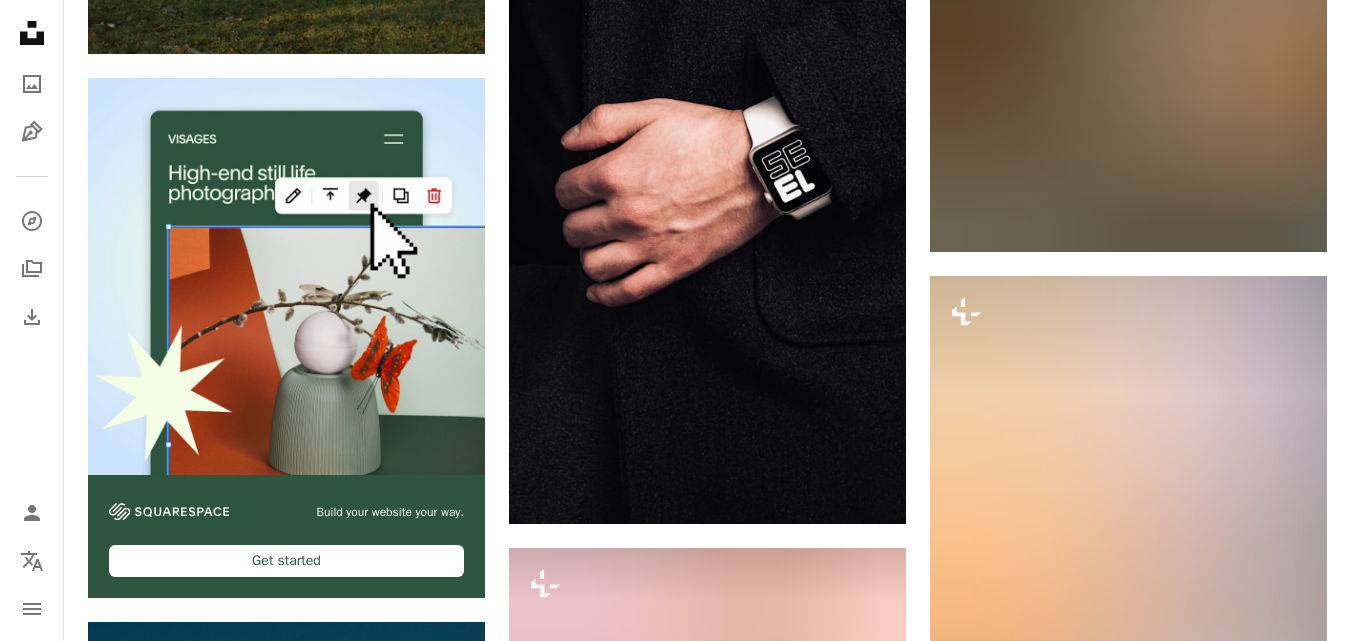 scroll, scrollTop: 6261, scrollLeft: 0, axis: vertical 